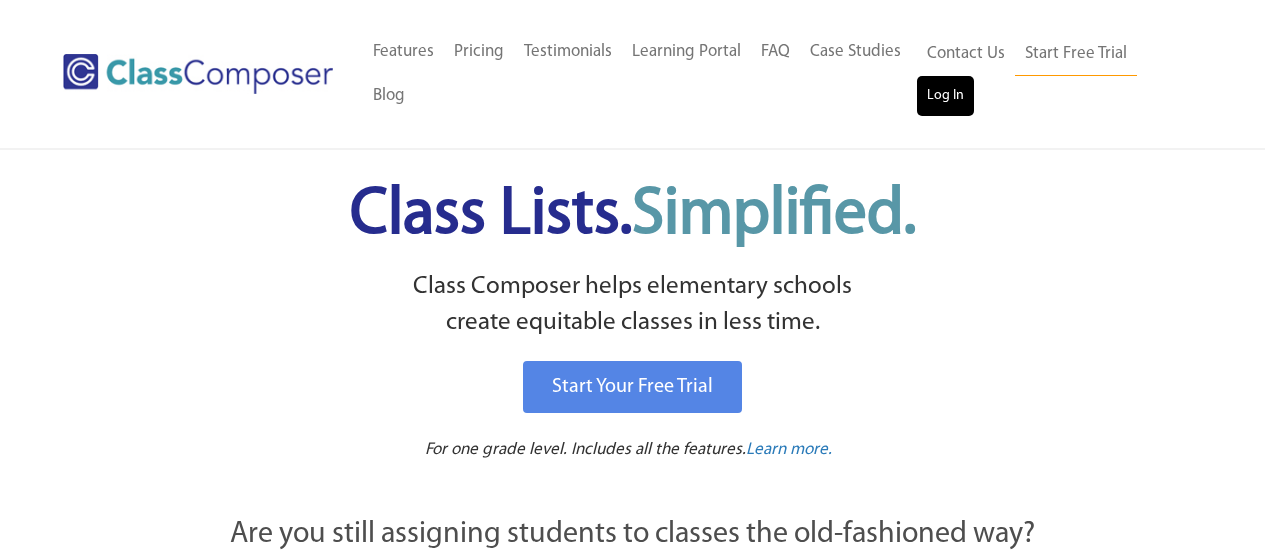 scroll, scrollTop: 0, scrollLeft: 0, axis: both 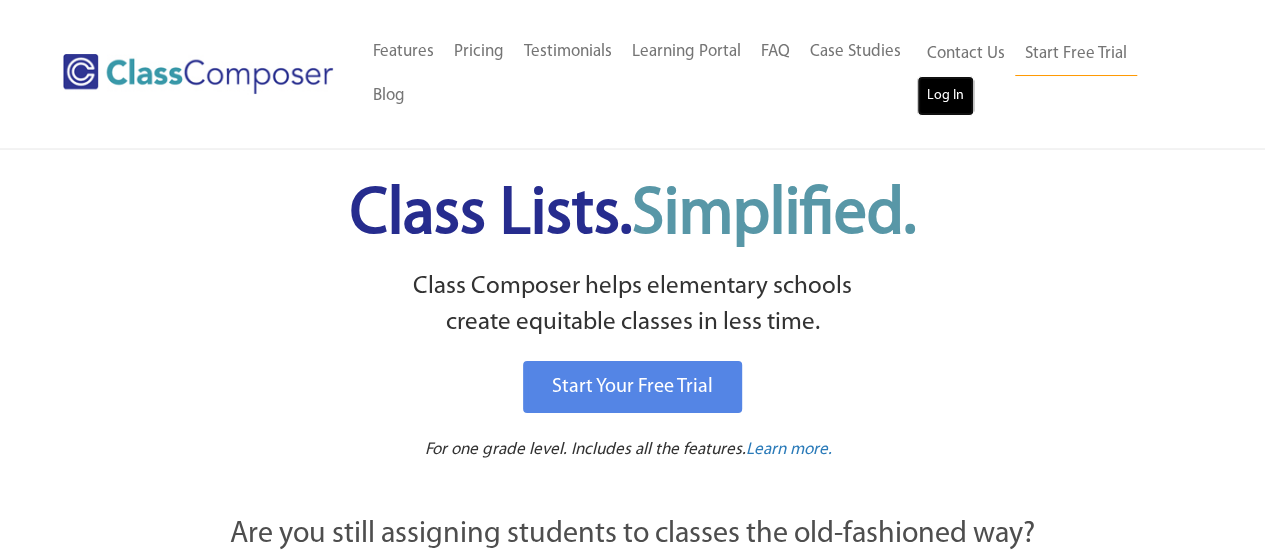 click on "Log In" at bounding box center [945, 96] 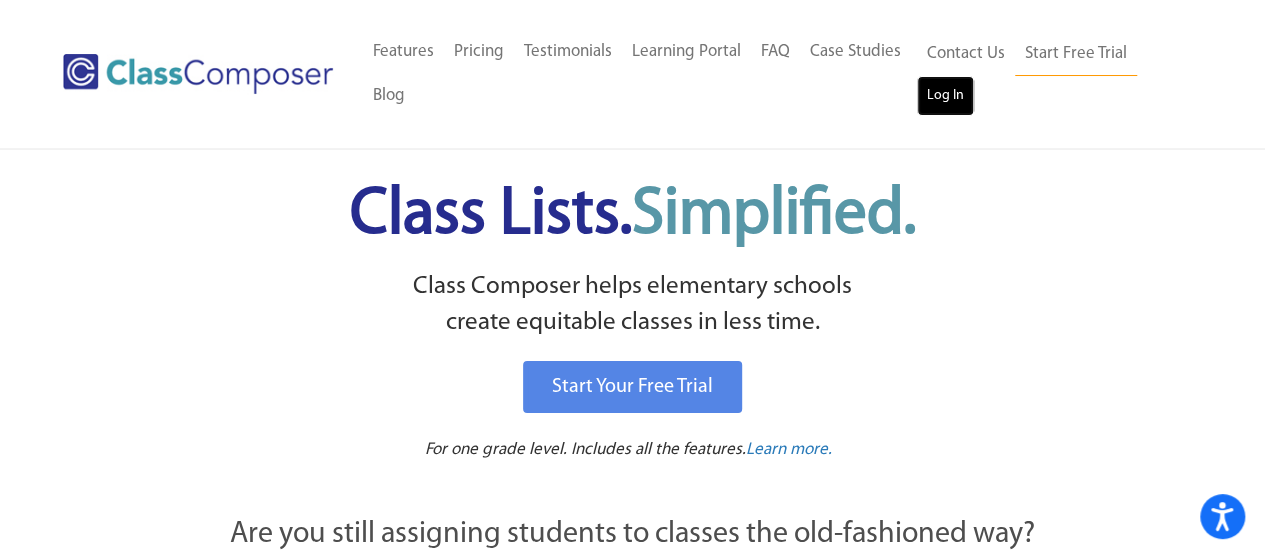 scroll, scrollTop: 0, scrollLeft: 0, axis: both 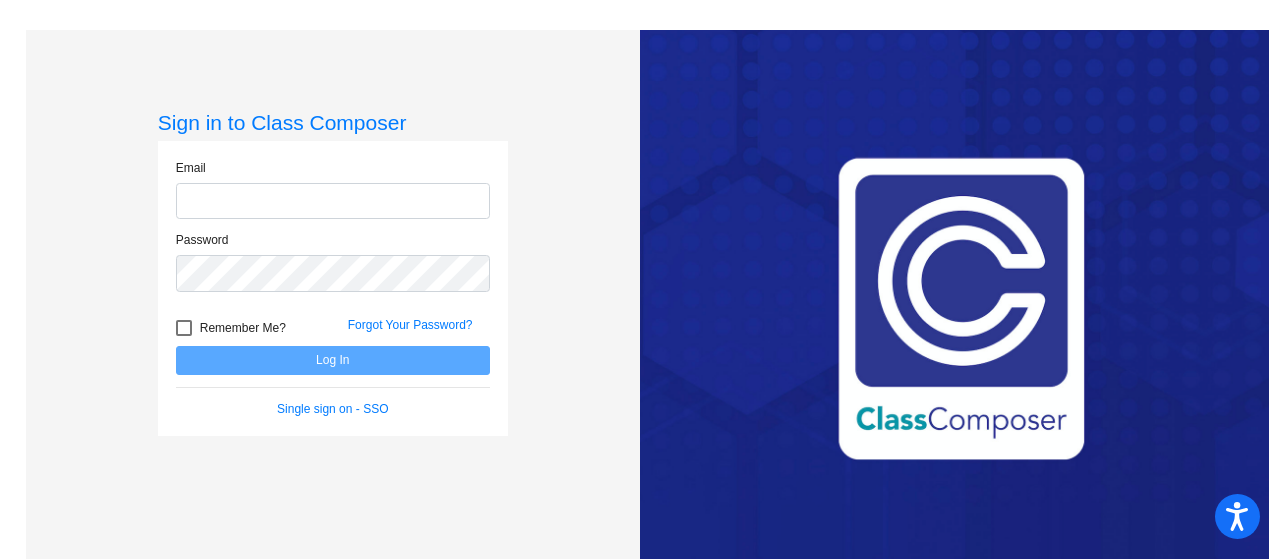 type on "[EMAIL]" 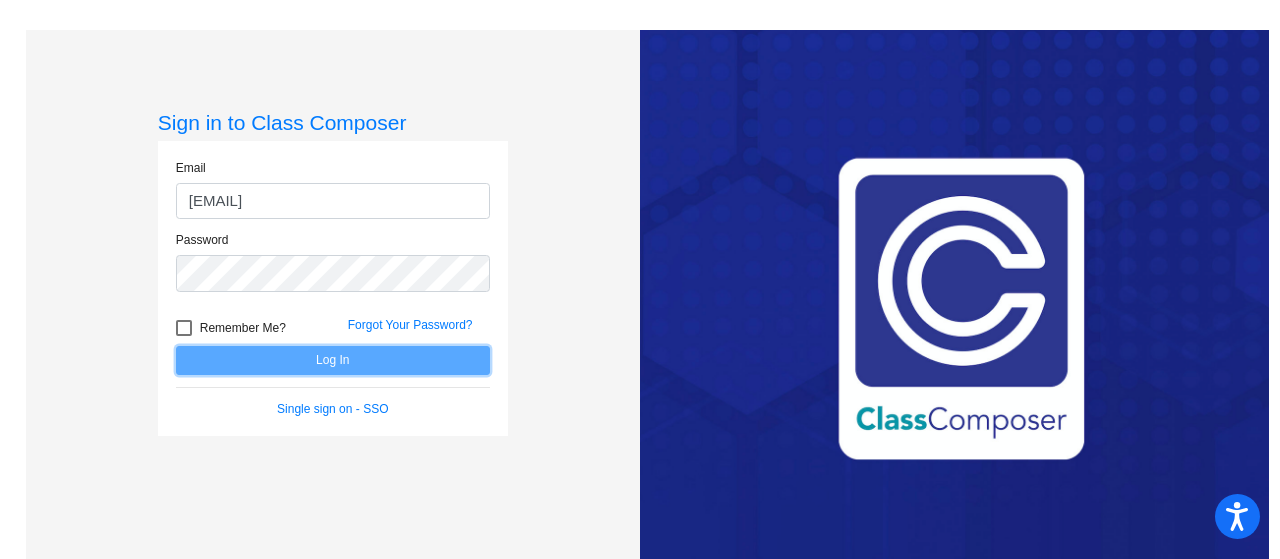 click on "Log In" 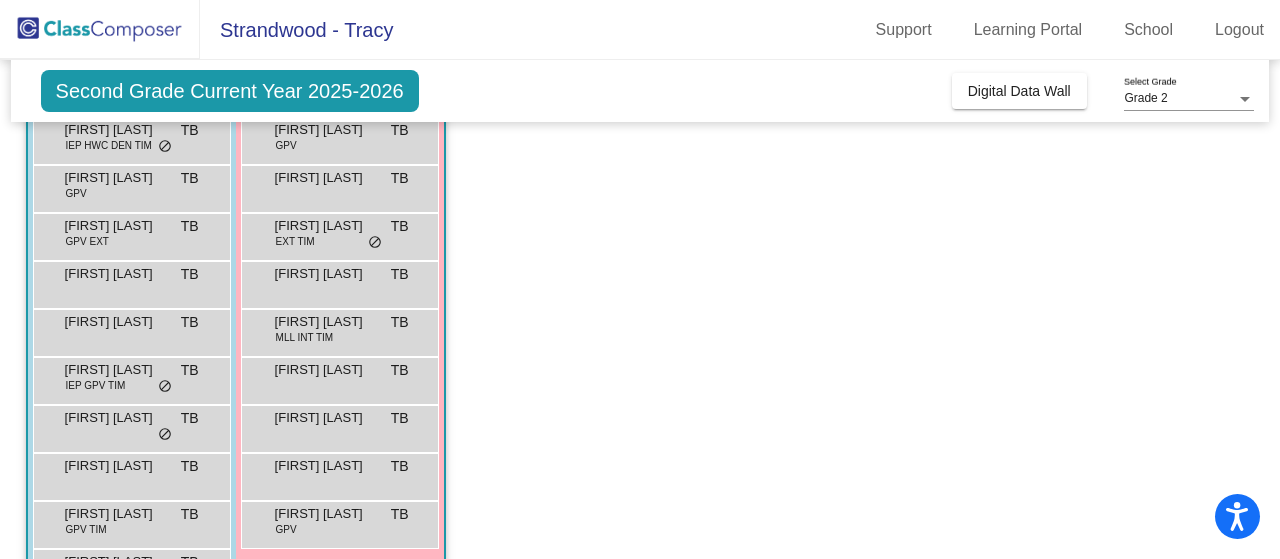 scroll, scrollTop: 444, scrollLeft: 0, axis: vertical 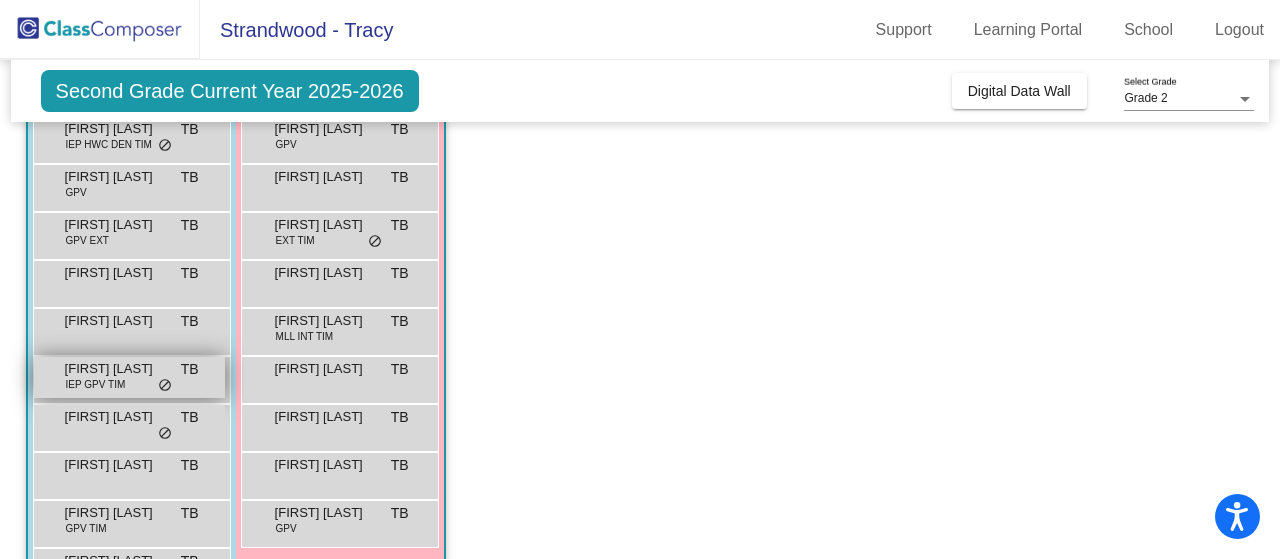 click on "IEP GPV TIM" at bounding box center [96, 384] 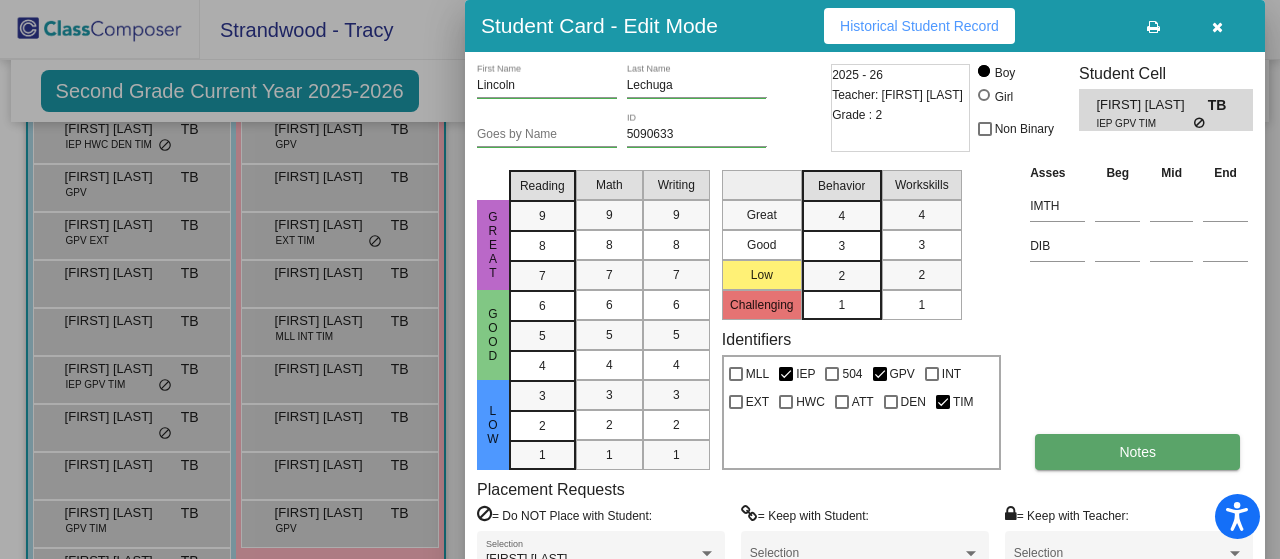 click on "Notes" at bounding box center [1137, 452] 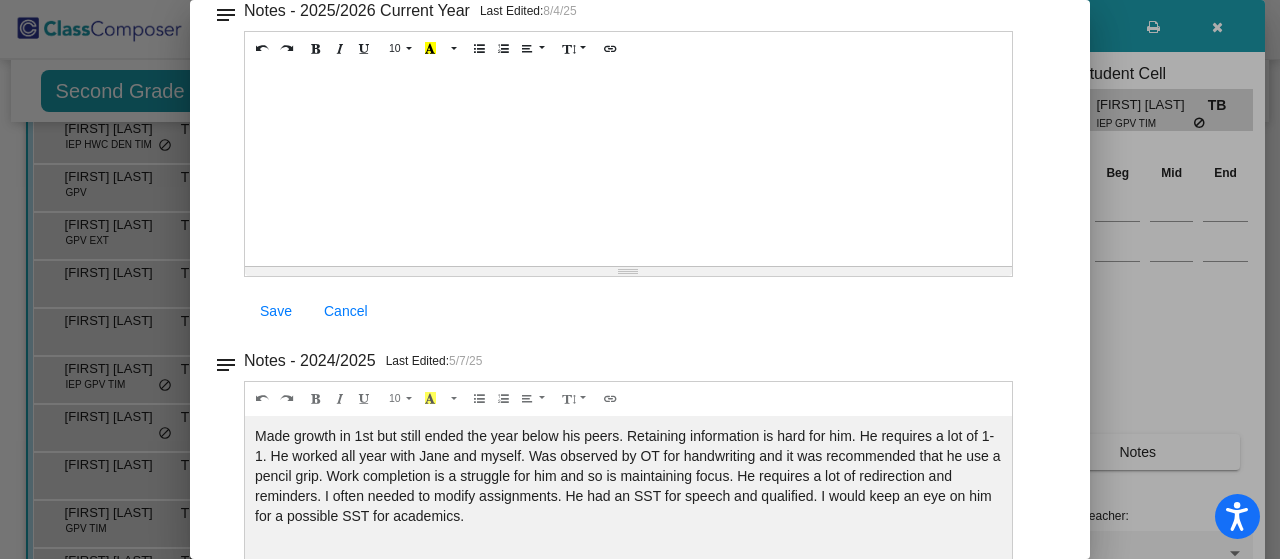 scroll, scrollTop: 0, scrollLeft: 0, axis: both 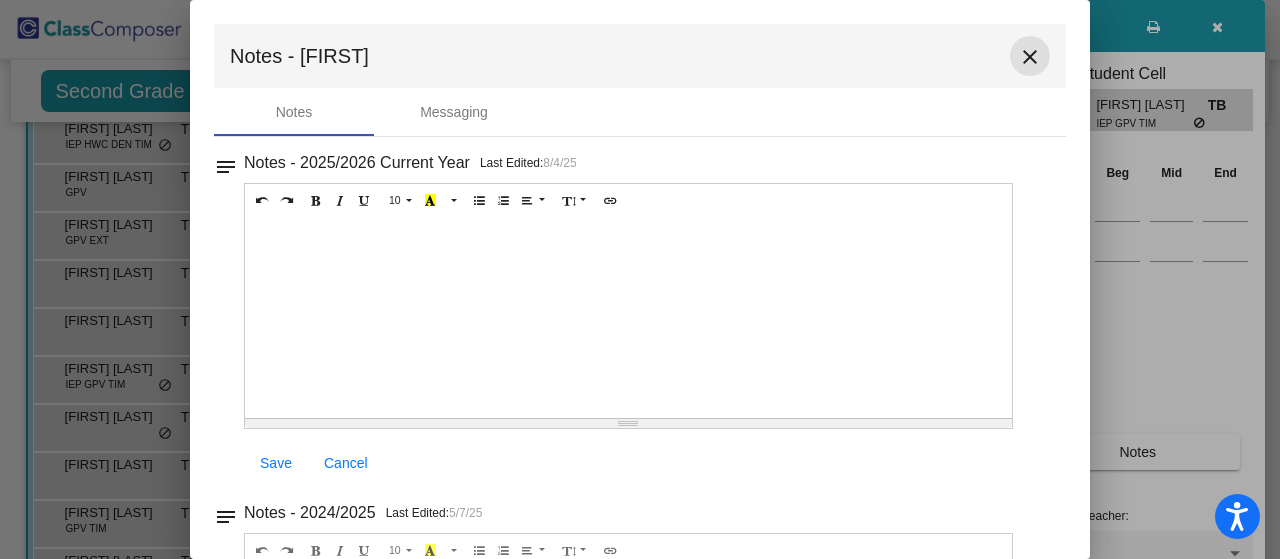 click on "close" at bounding box center [1030, 57] 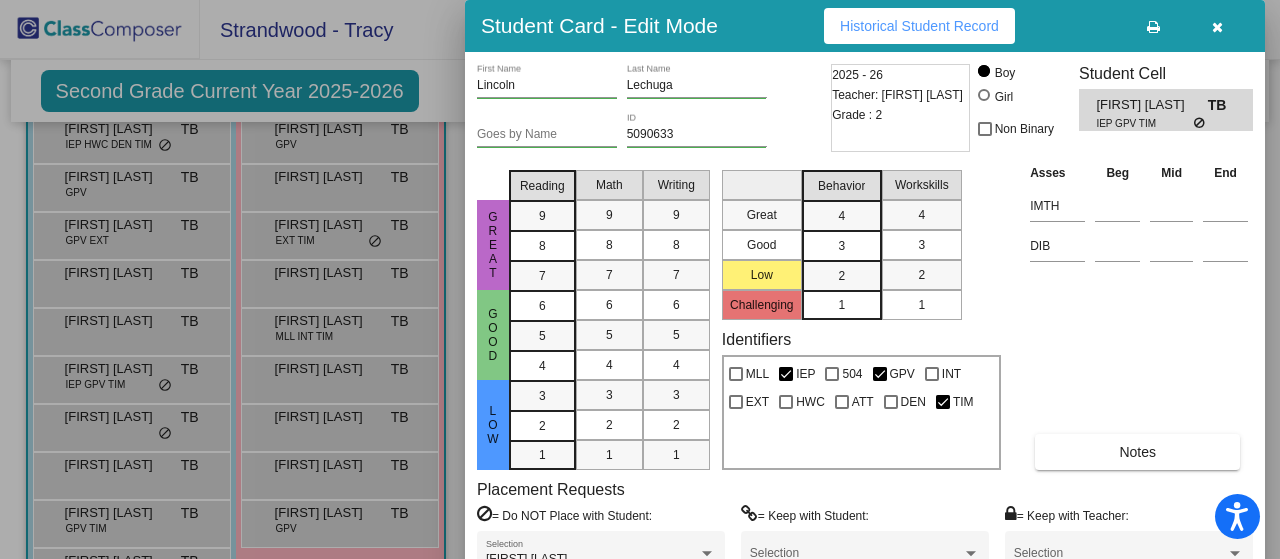 click at bounding box center [1217, 26] 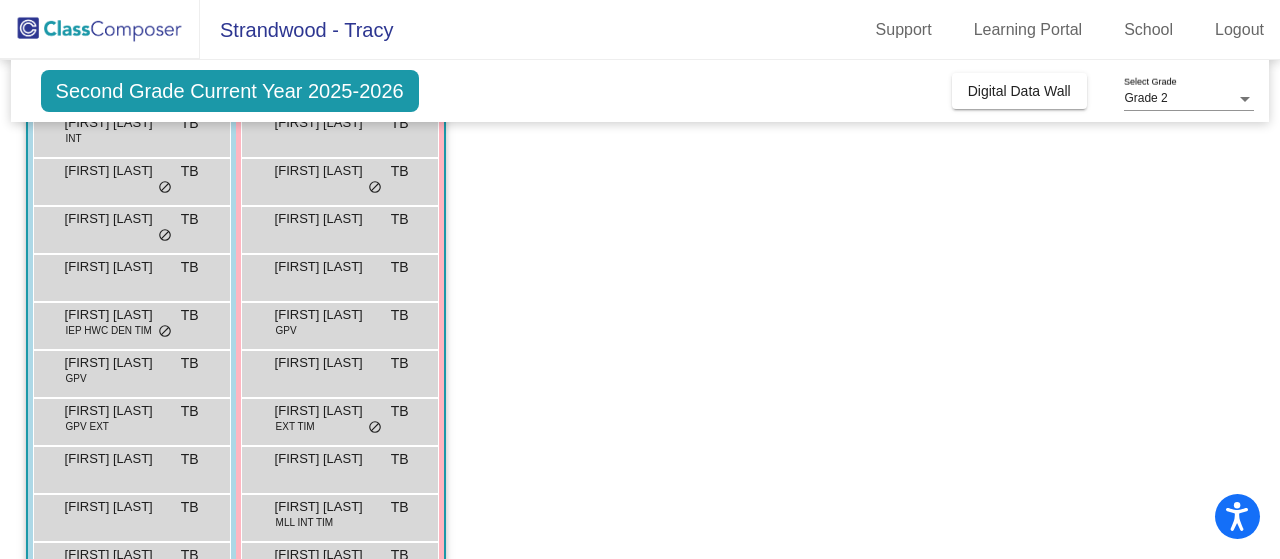 scroll, scrollTop: 389, scrollLeft: 0, axis: vertical 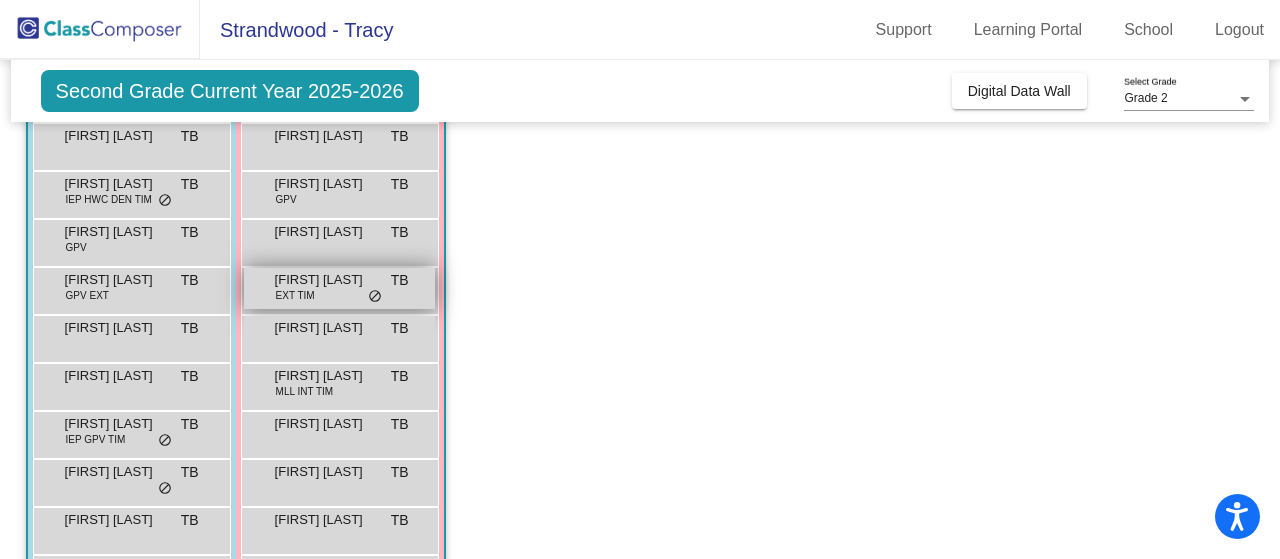 click on "[FIRST] [LAST]" at bounding box center [325, 280] 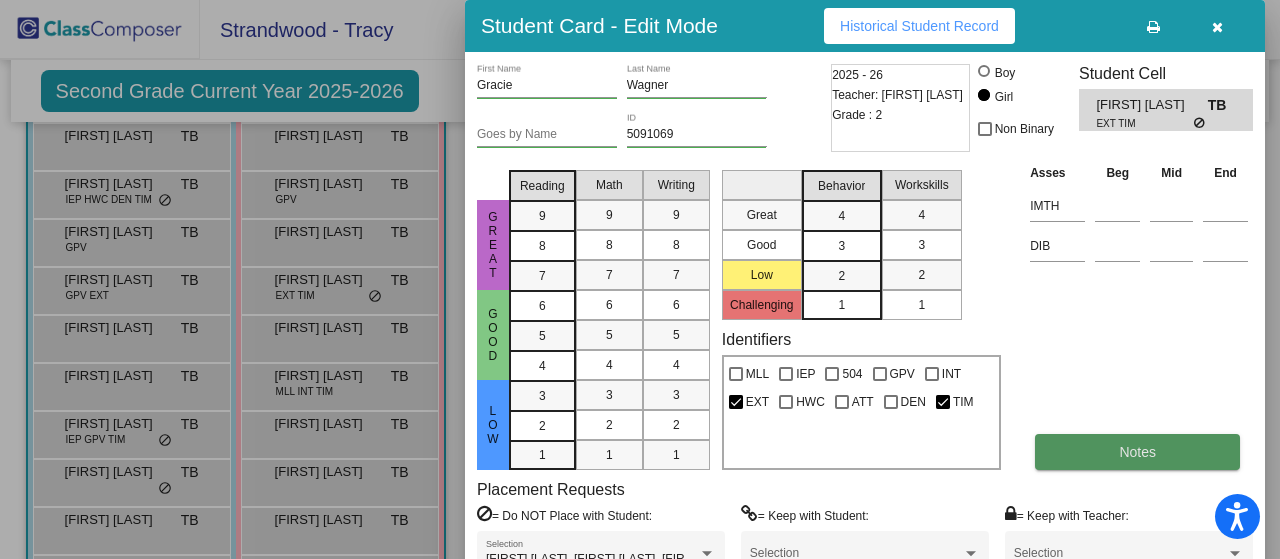 click on "Notes" at bounding box center [1137, 452] 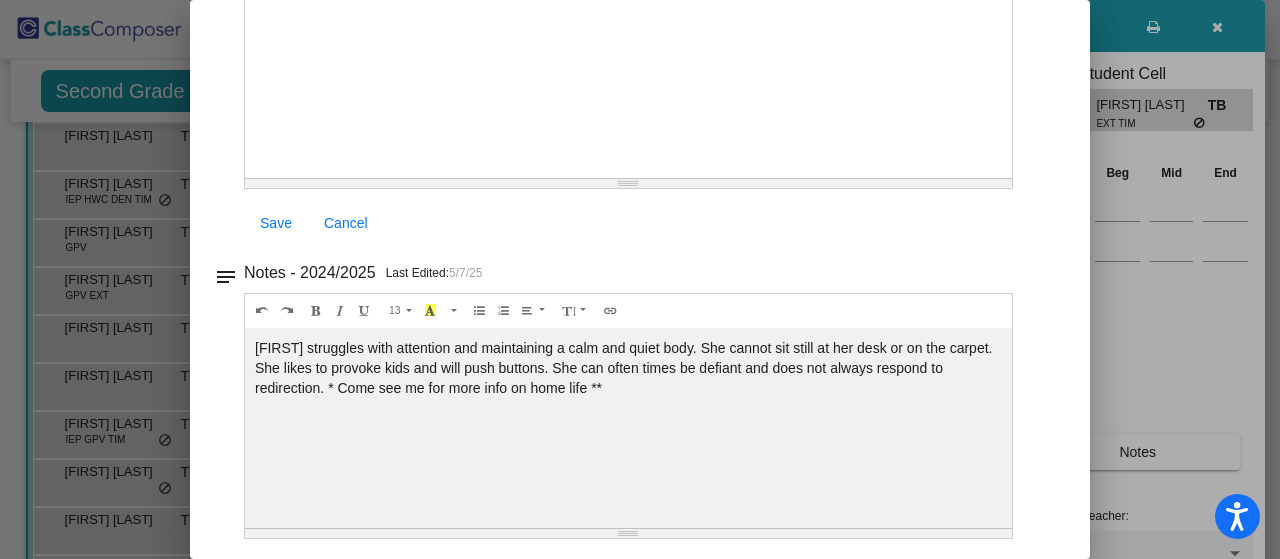 scroll, scrollTop: 0, scrollLeft: 0, axis: both 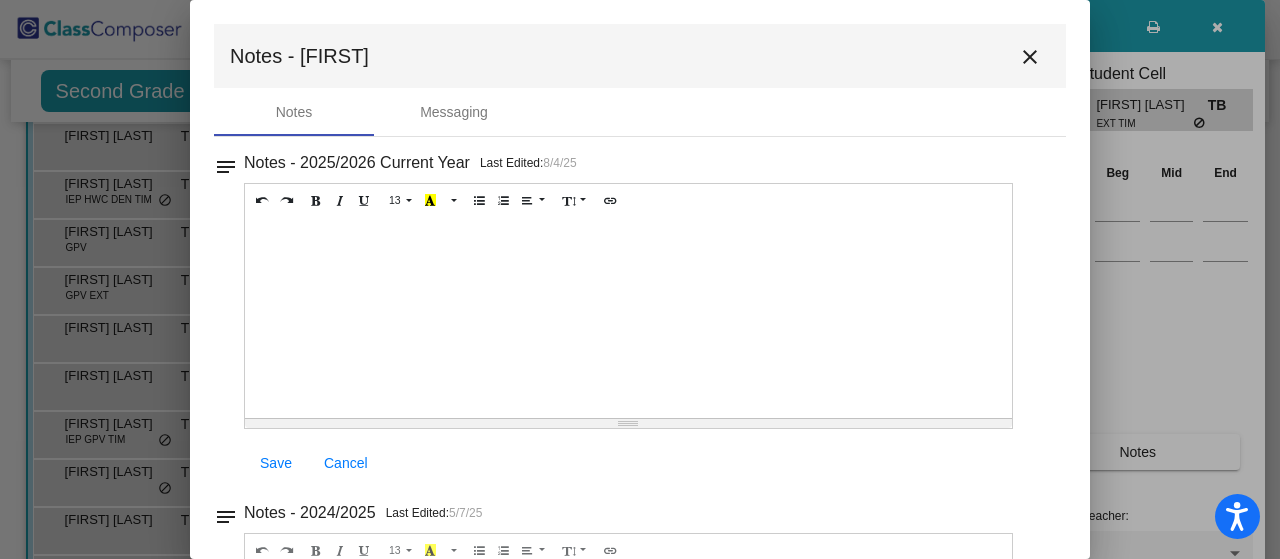 click on "close" at bounding box center [1030, 57] 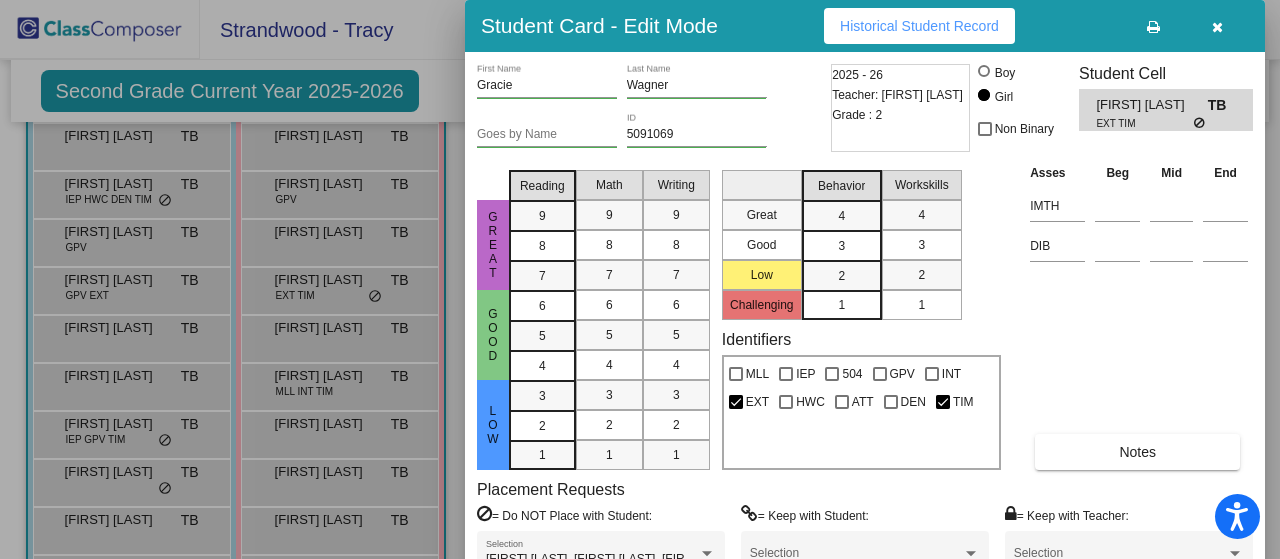 click at bounding box center (1217, 26) 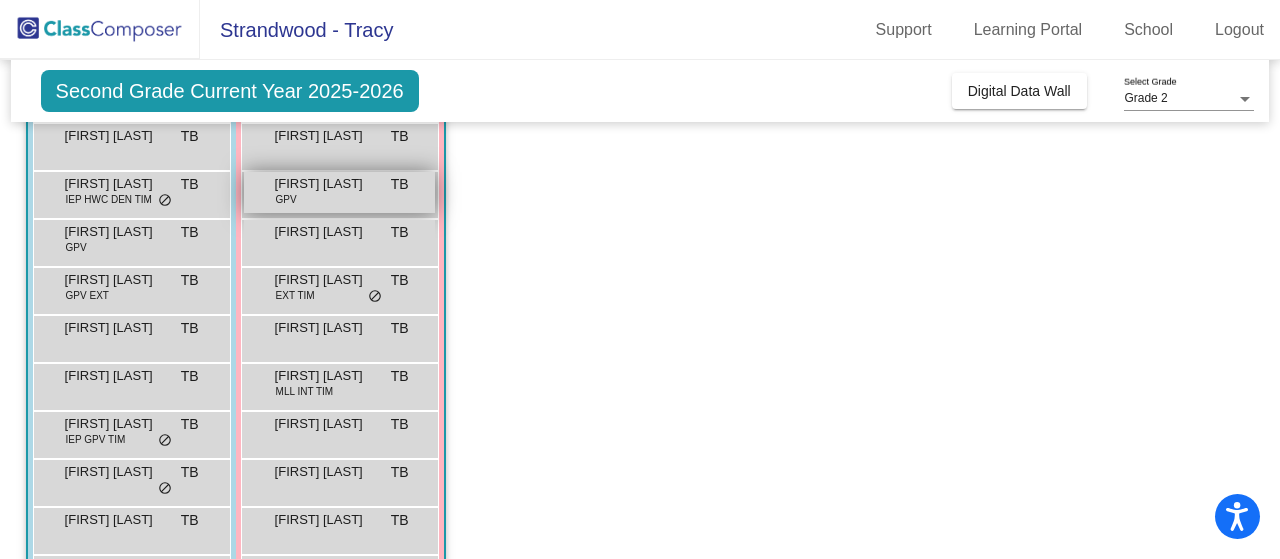 click on "[FIRST] [LAST] GPV TB lock do_not_disturb_alt" at bounding box center (339, 192) 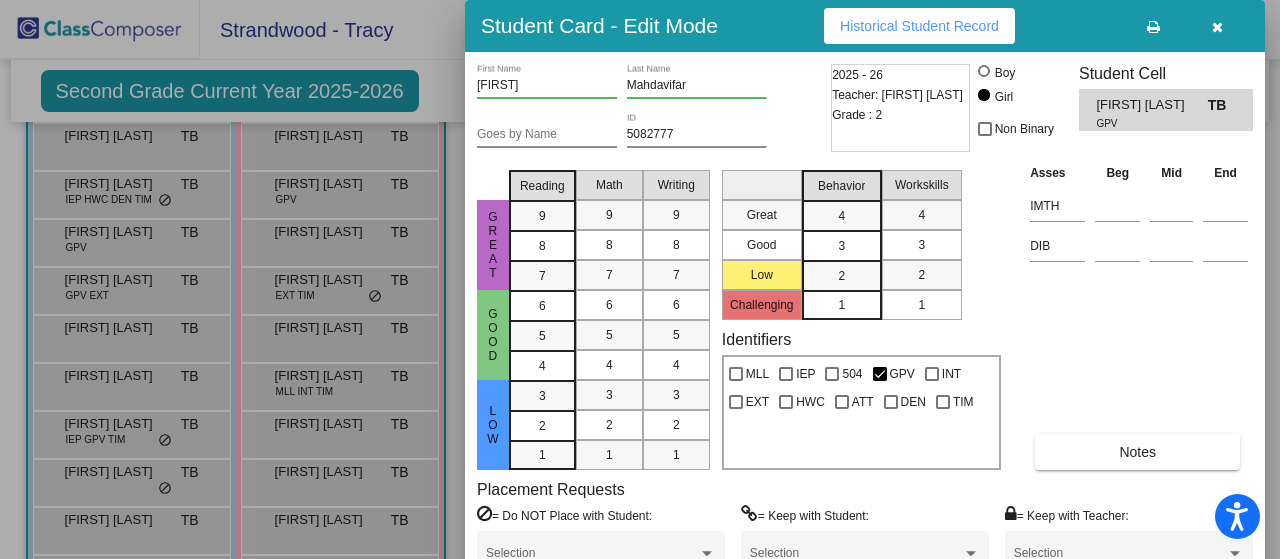 click at bounding box center [640, 279] 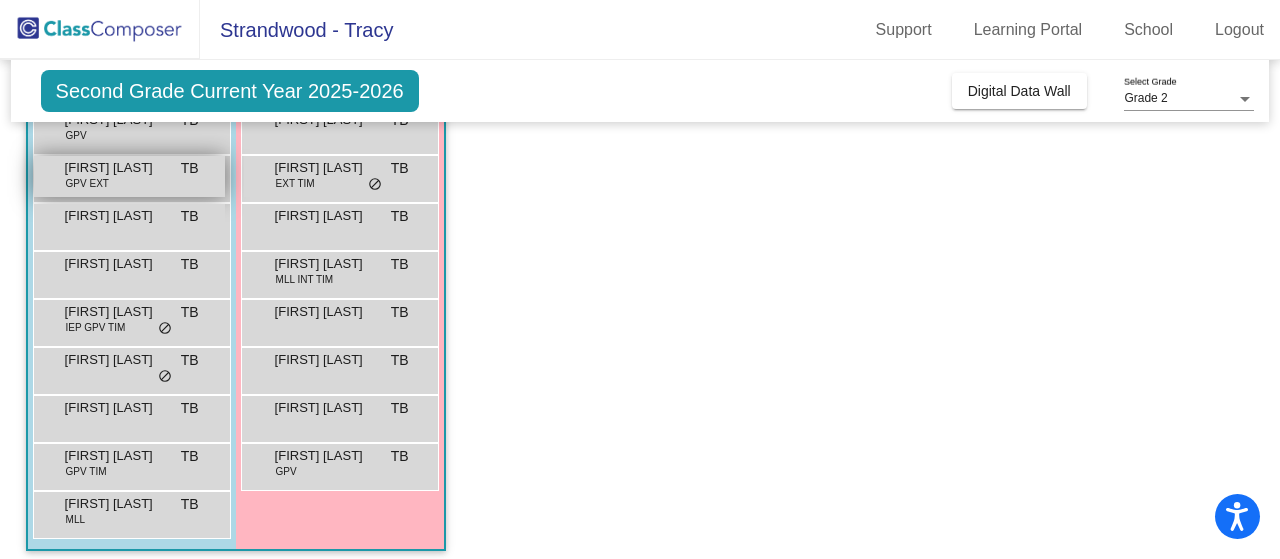 scroll, scrollTop: 512, scrollLeft: 0, axis: vertical 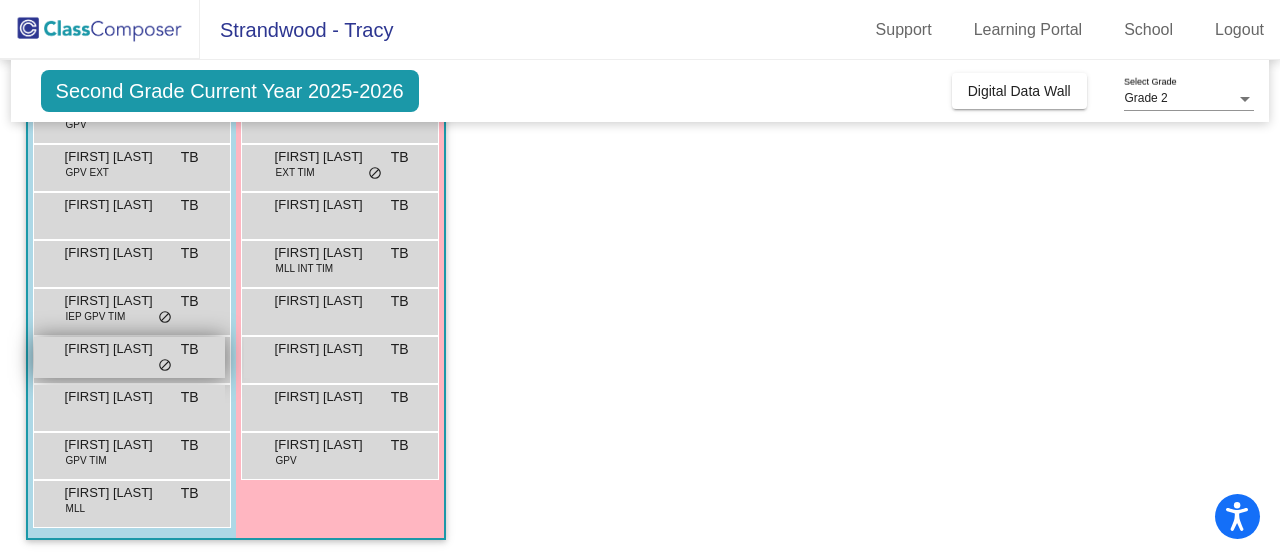 click on "[FIRST] [LAST]" at bounding box center (115, 349) 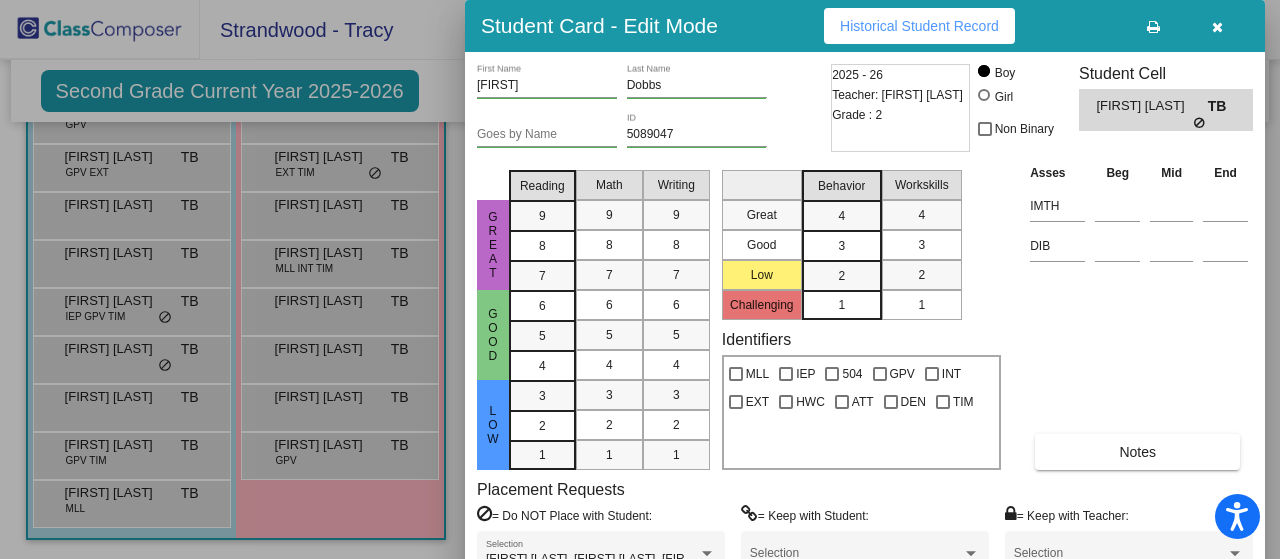 click at bounding box center [1200, 123] 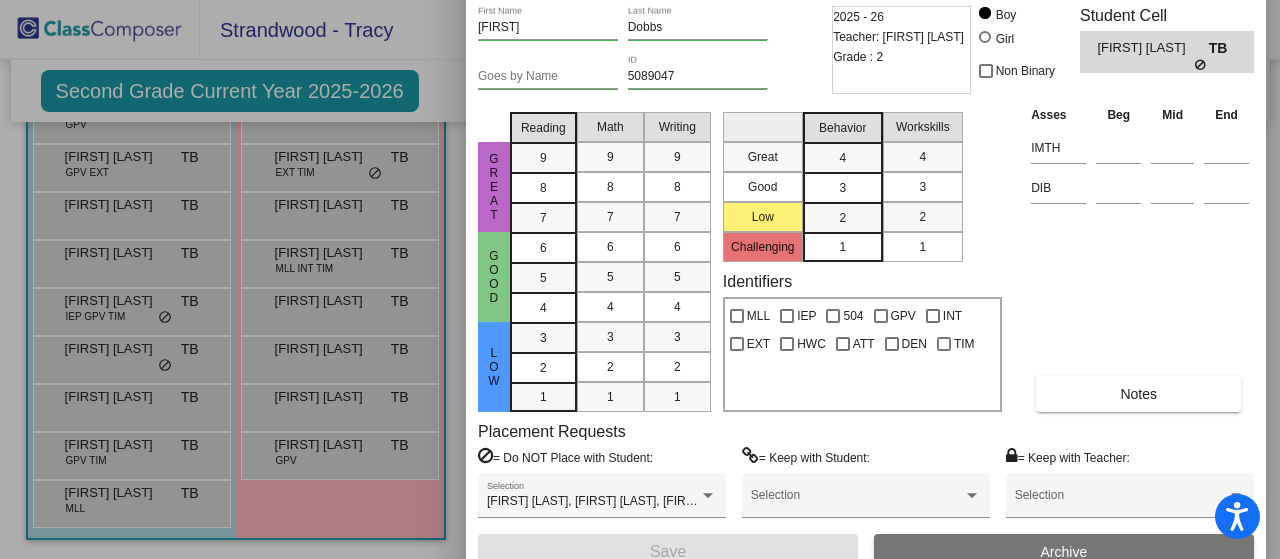 drag, startPoint x: 1051, startPoint y: 37, endPoint x: 1052, endPoint y: -21, distance: 58.00862 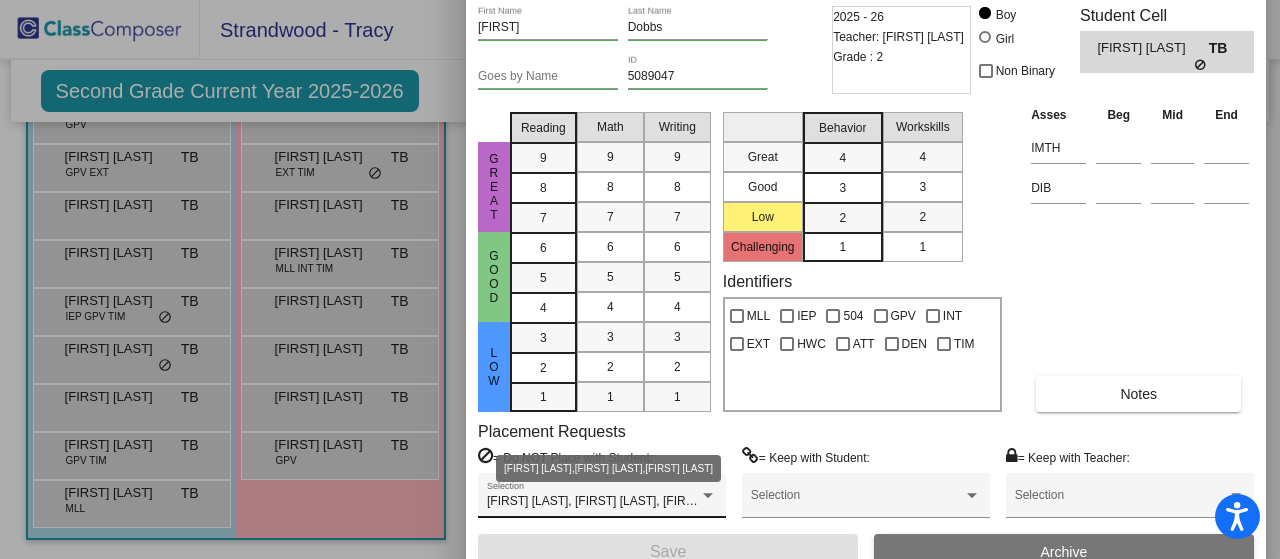 click at bounding box center [708, 495] 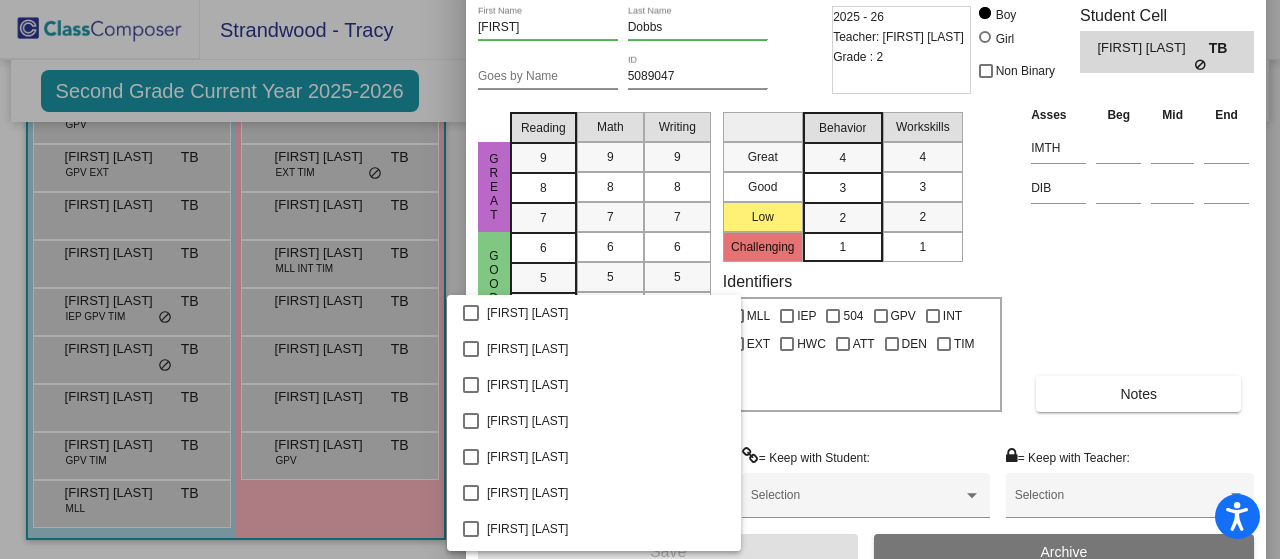 scroll, scrollTop: 962, scrollLeft: 0, axis: vertical 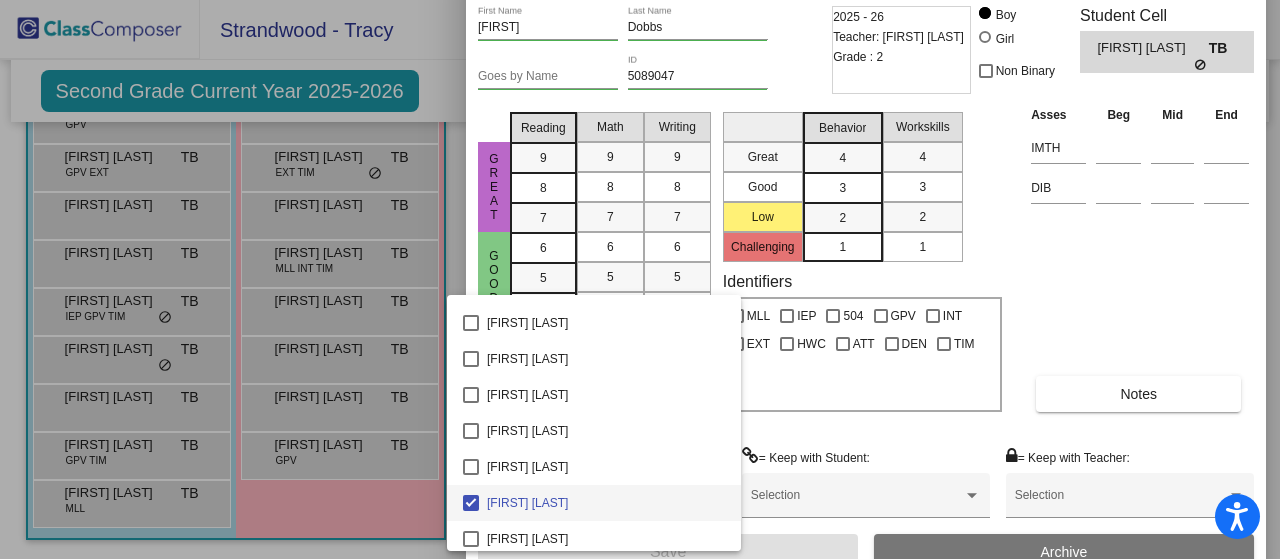 click at bounding box center [640, 279] 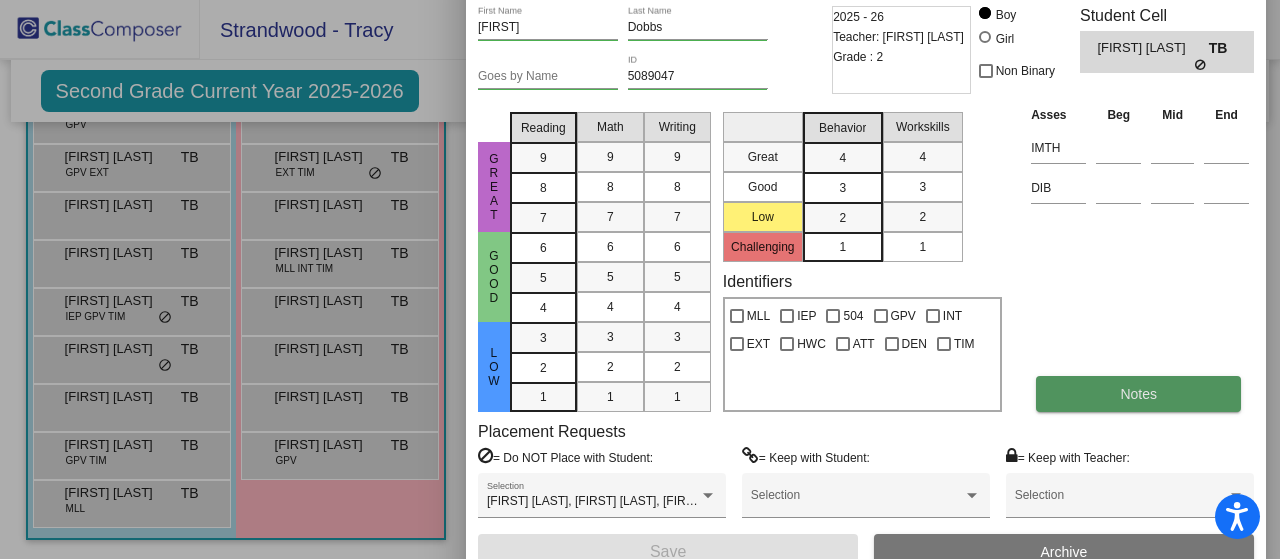 click on "Notes" at bounding box center [1138, 394] 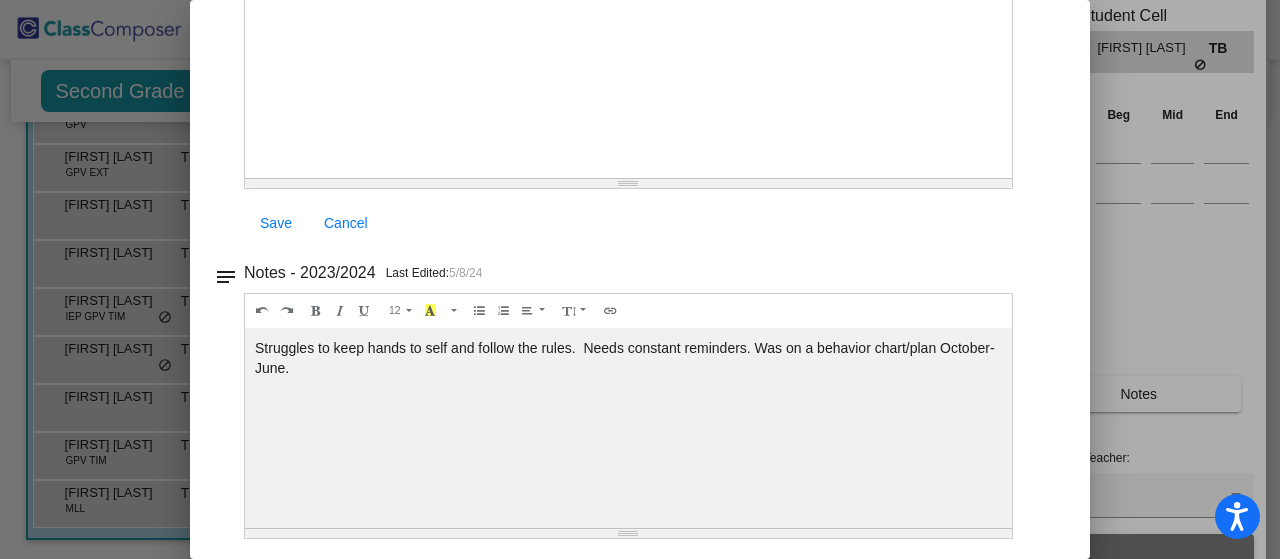 scroll, scrollTop: 0, scrollLeft: 0, axis: both 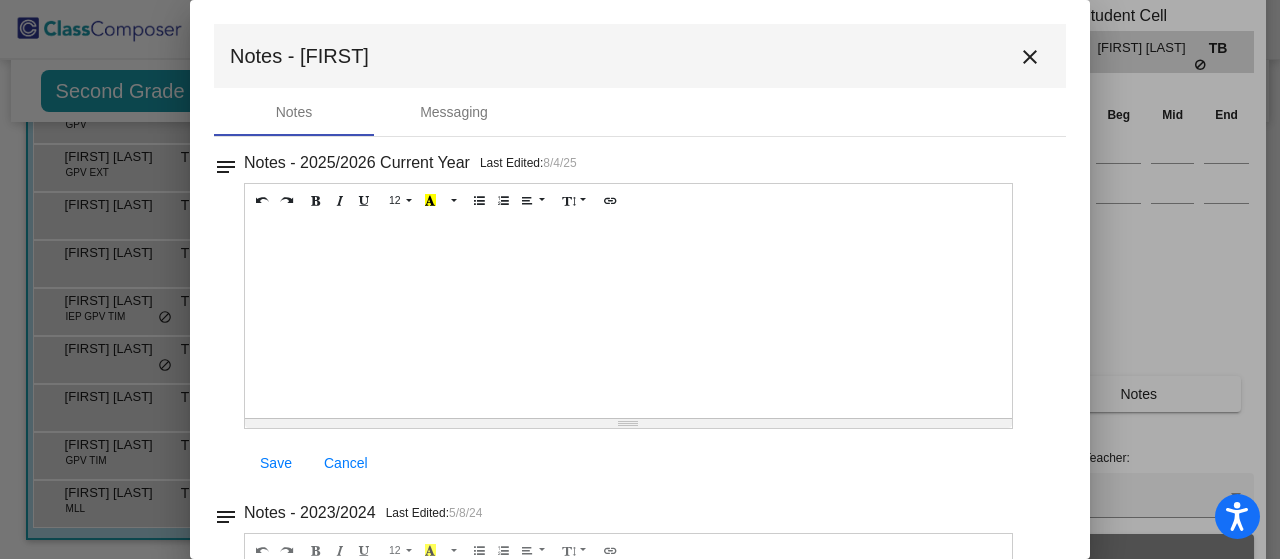 click on "close" at bounding box center (1030, 57) 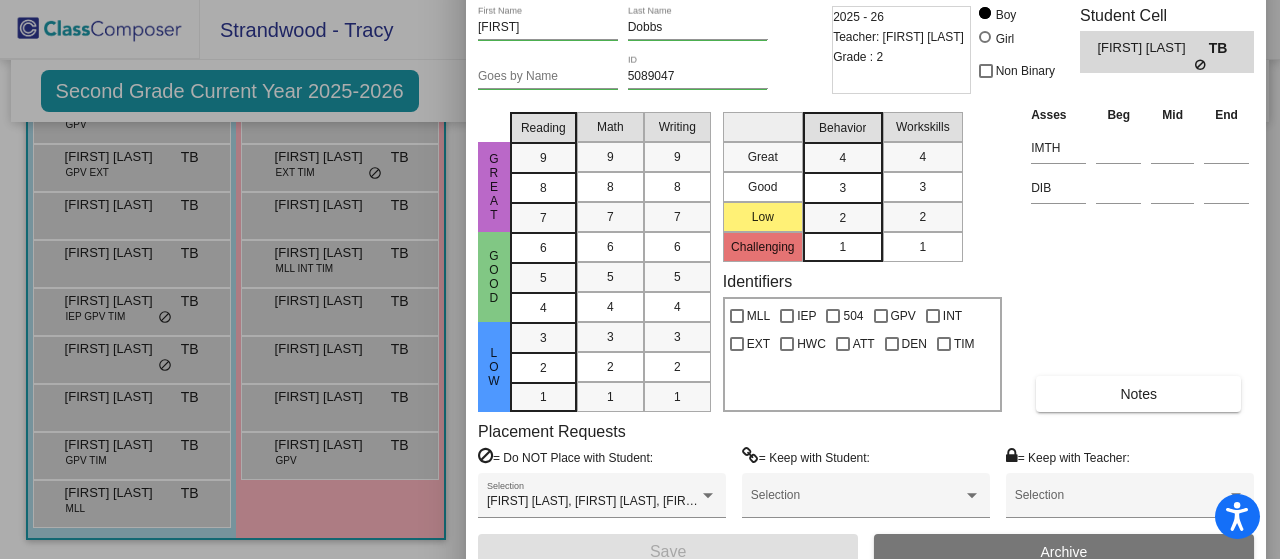 click at bounding box center [640, 279] 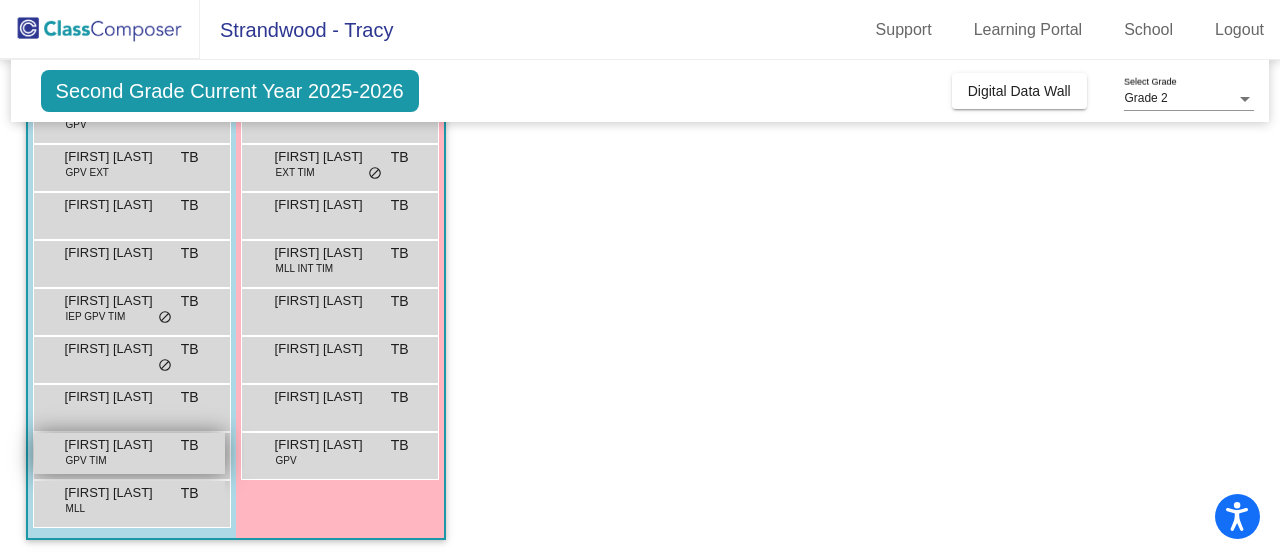 click on "[FIRST] [LAST] GPV TIM TB lock do_not_disturb_alt" at bounding box center [129, 453] 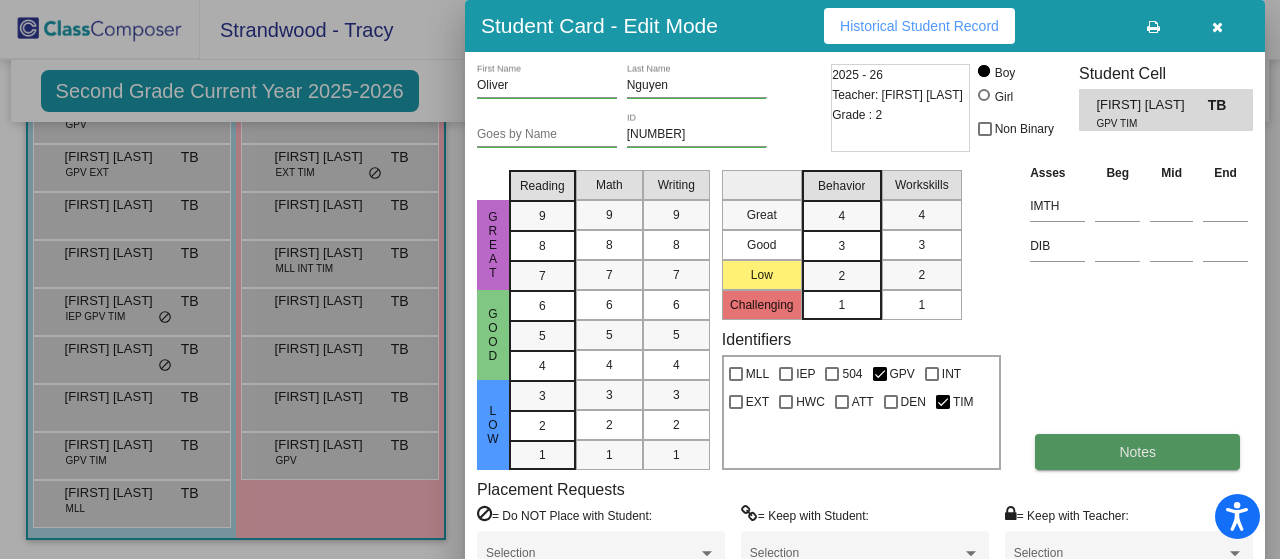 click on "Notes" at bounding box center (1137, 452) 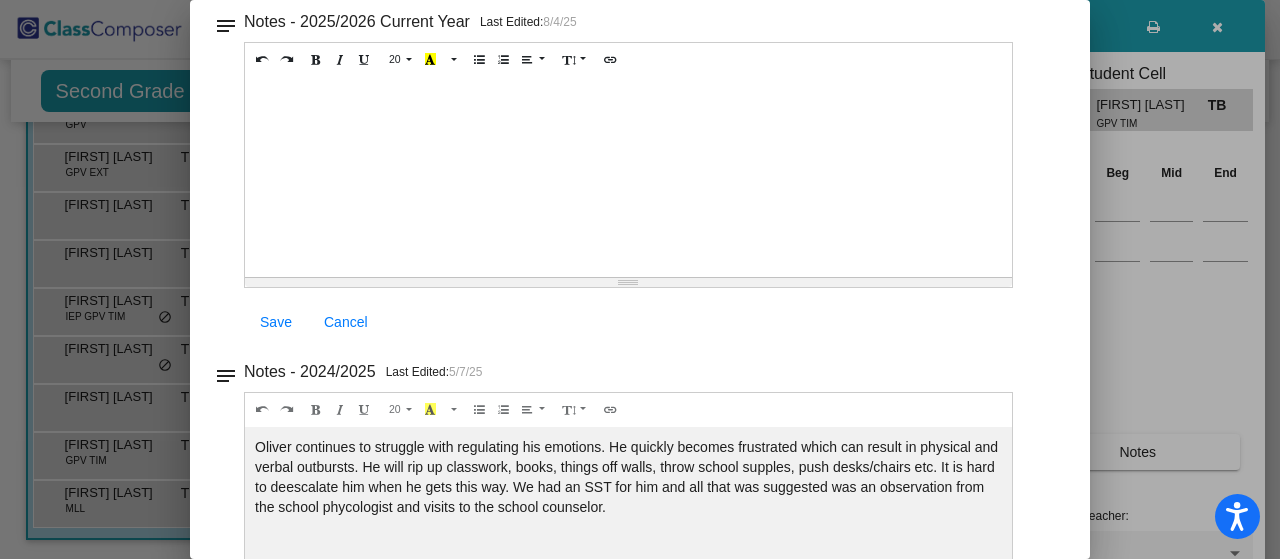 scroll, scrollTop: 0, scrollLeft: 0, axis: both 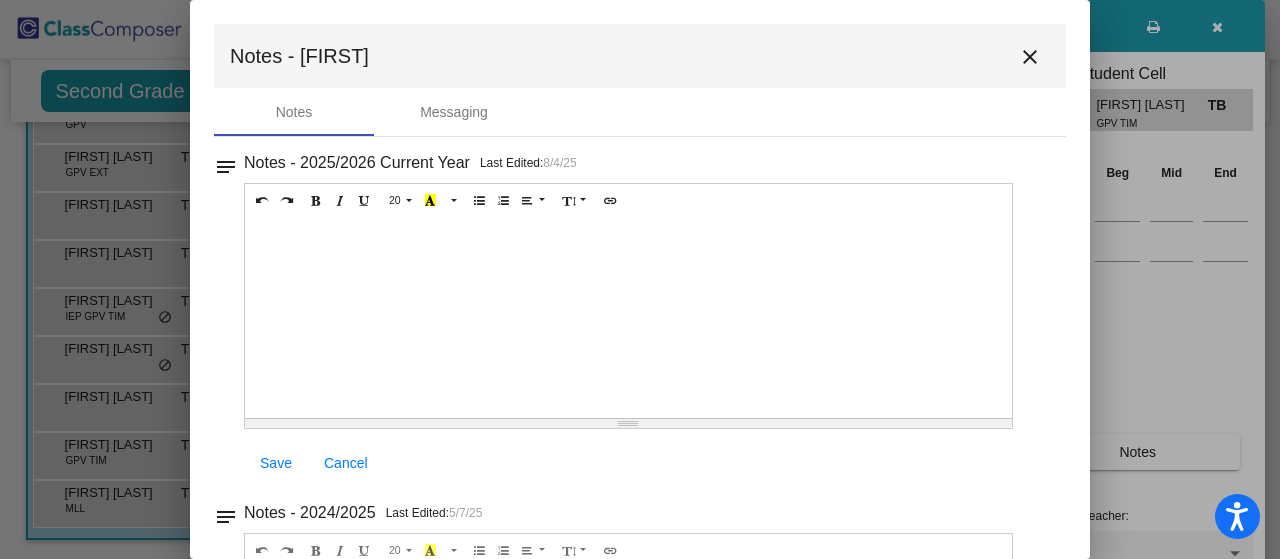 click on "close" at bounding box center [1030, 57] 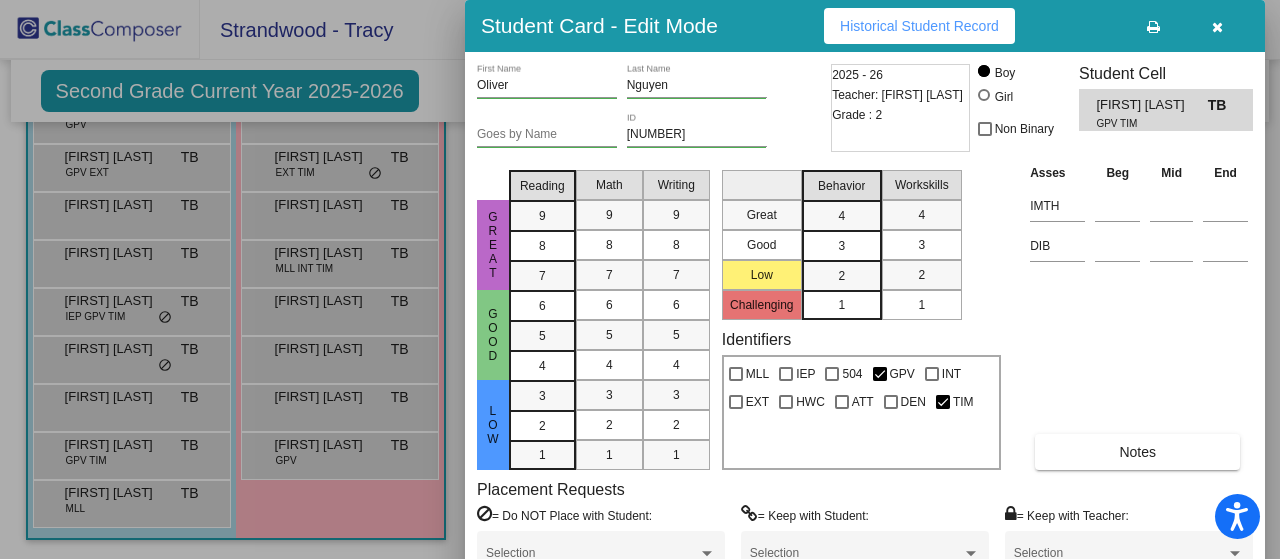 click at bounding box center [1217, 27] 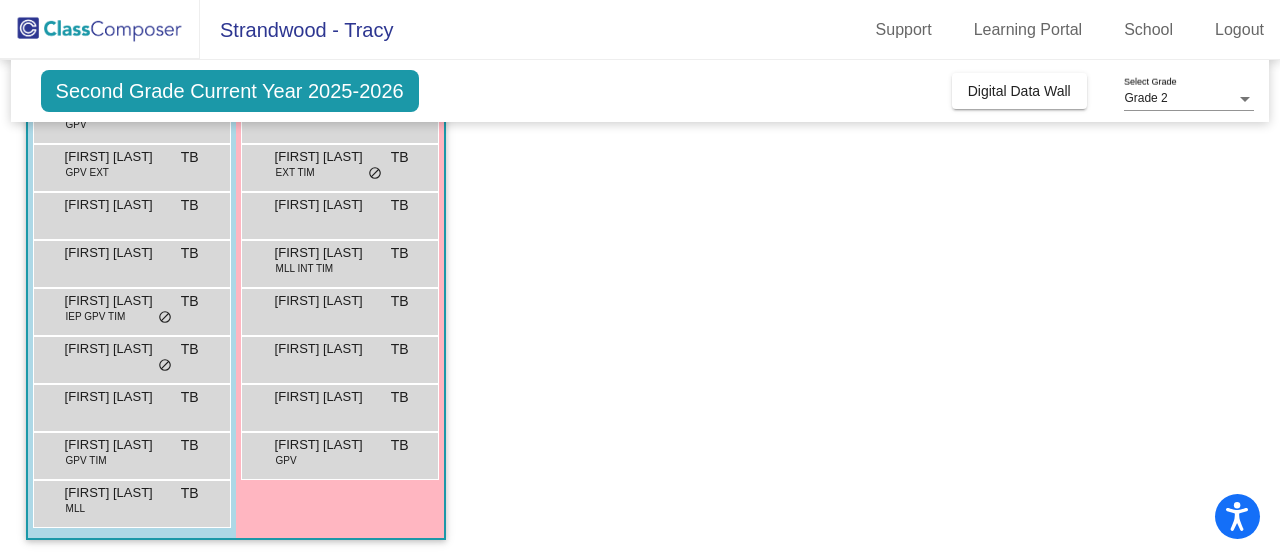click on "Second Grade Current Year 2025-2026" 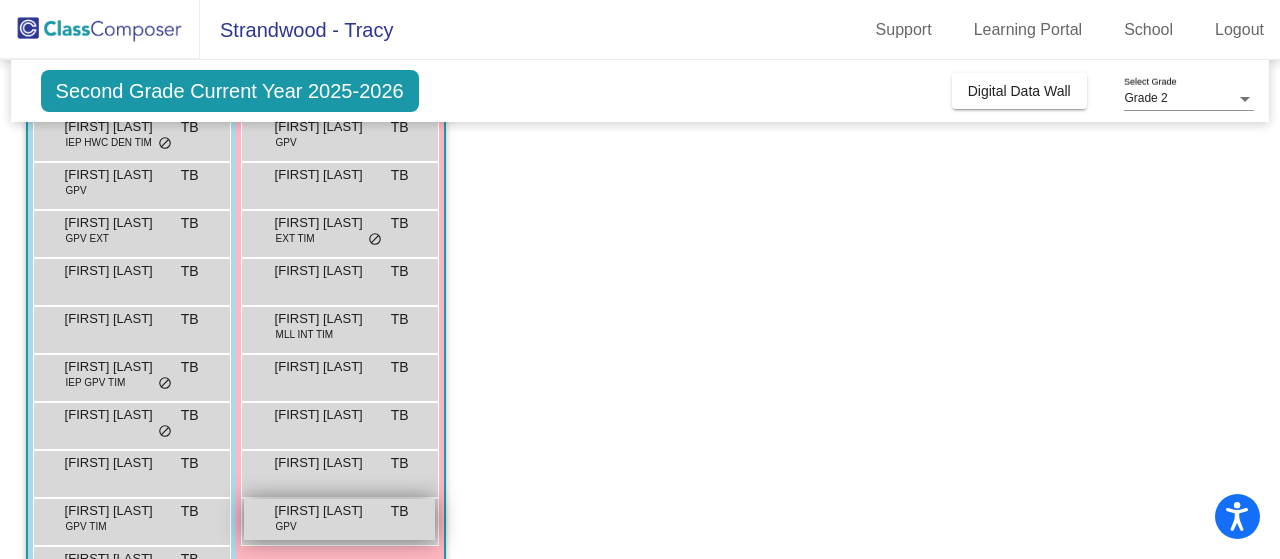 scroll, scrollTop: 446, scrollLeft: 0, axis: vertical 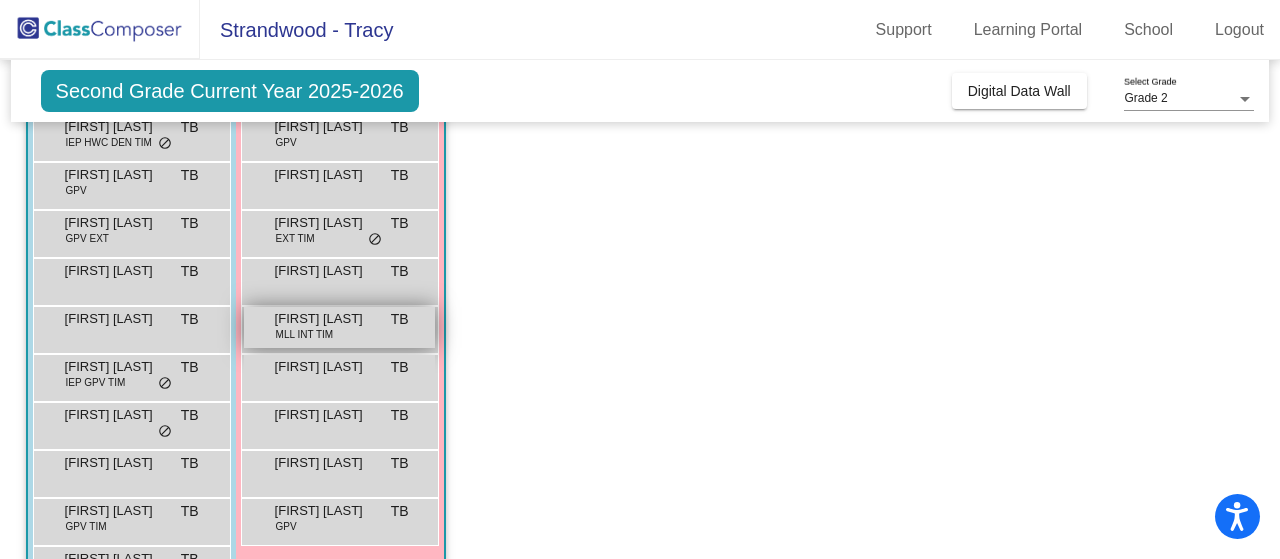 click on "[FIRST] [LAST] MLL INT TIM TB lock do_not_disturb_alt" at bounding box center [339, 327] 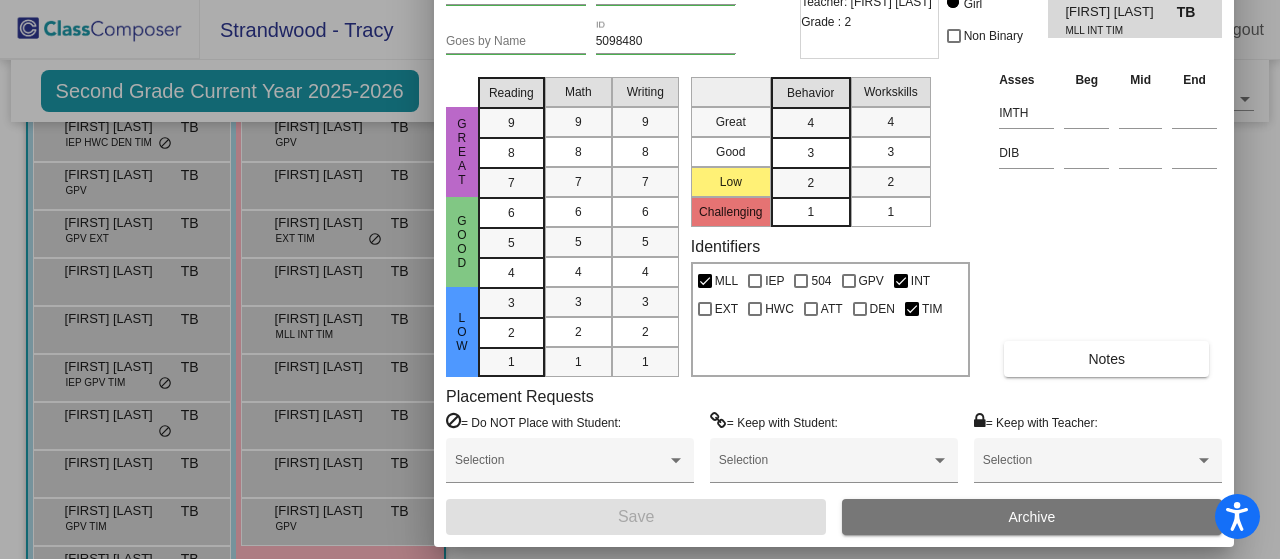 drag, startPoint x: 1079, startPoint y: 29, endPoint x: 1048, endPoint y: -69, distance: 102.78619 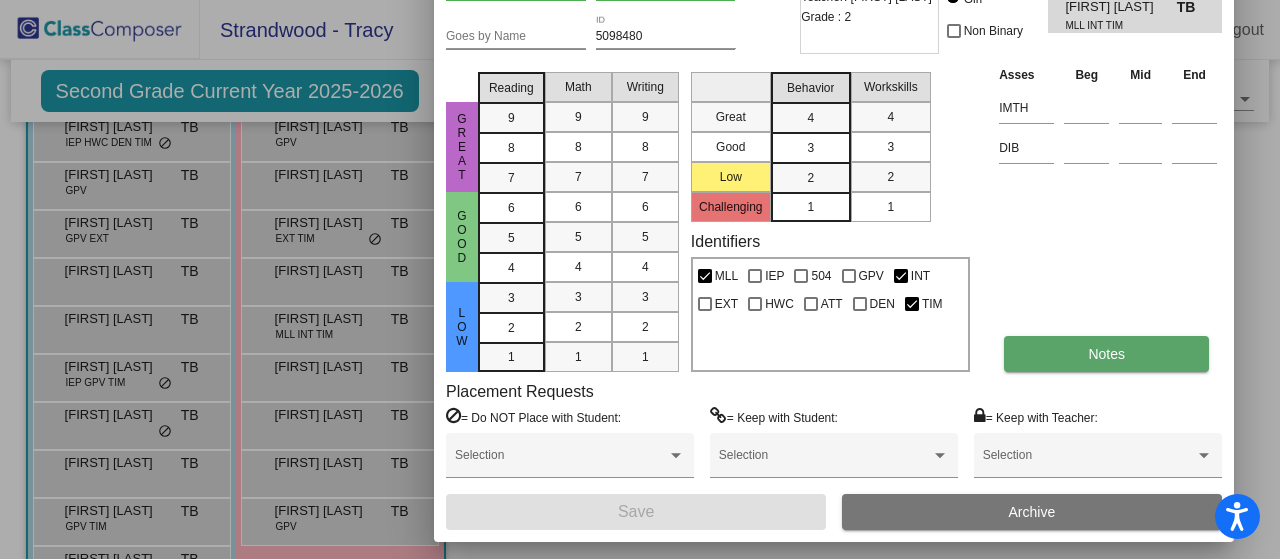 click on "Notes" at bounding box center [1106, 354] 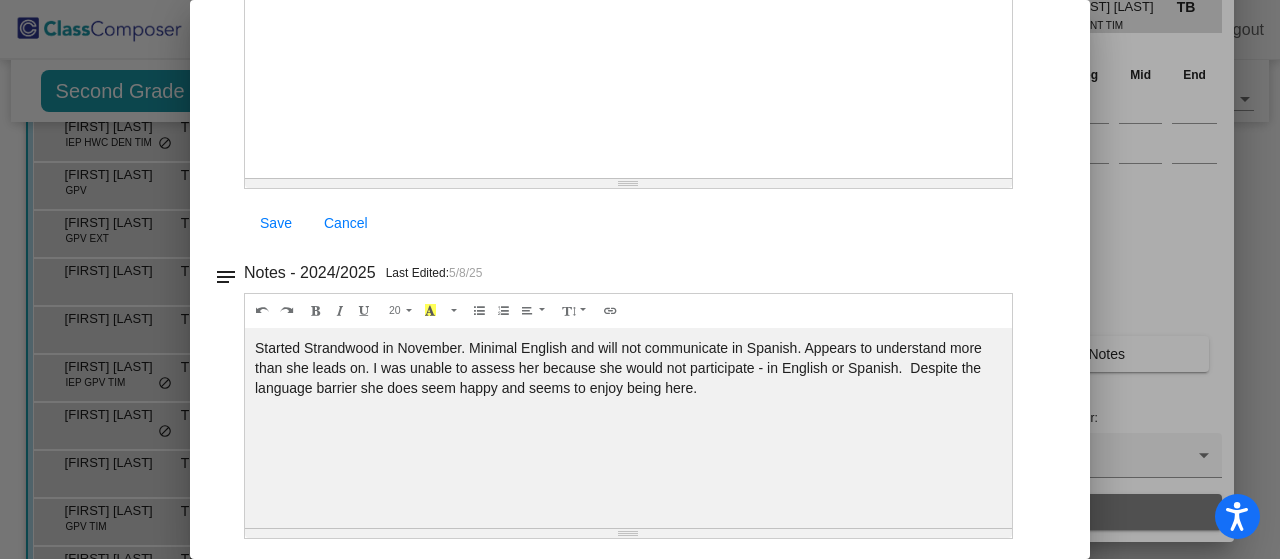 scroll, scrollTop: 0, scrollLeft: 0, axis: both 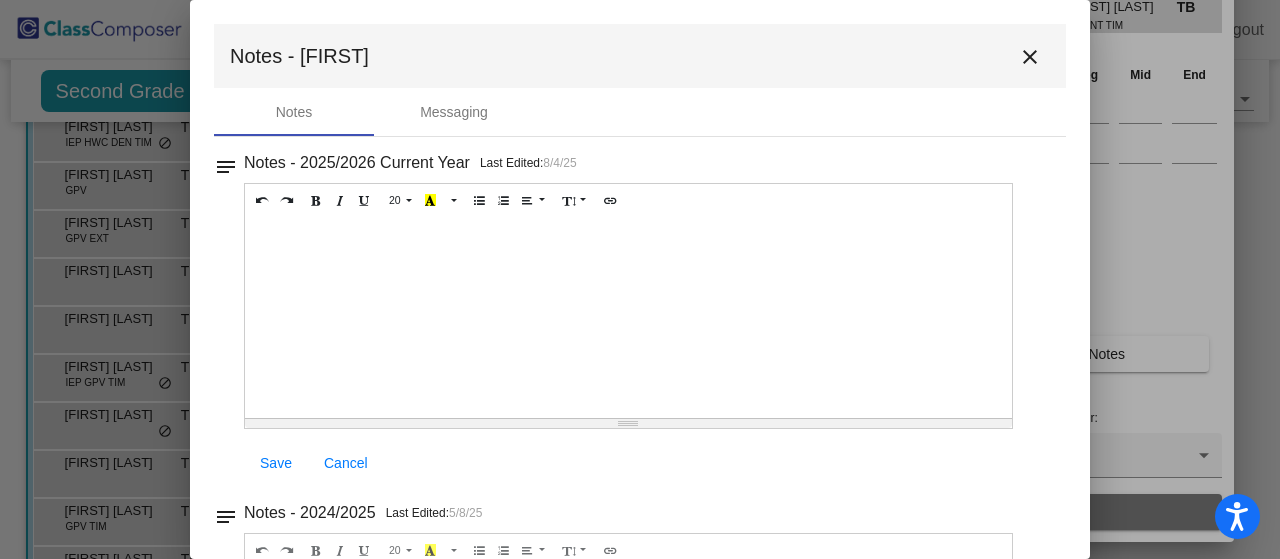 click on "close" at bounding box center (1030, 57) 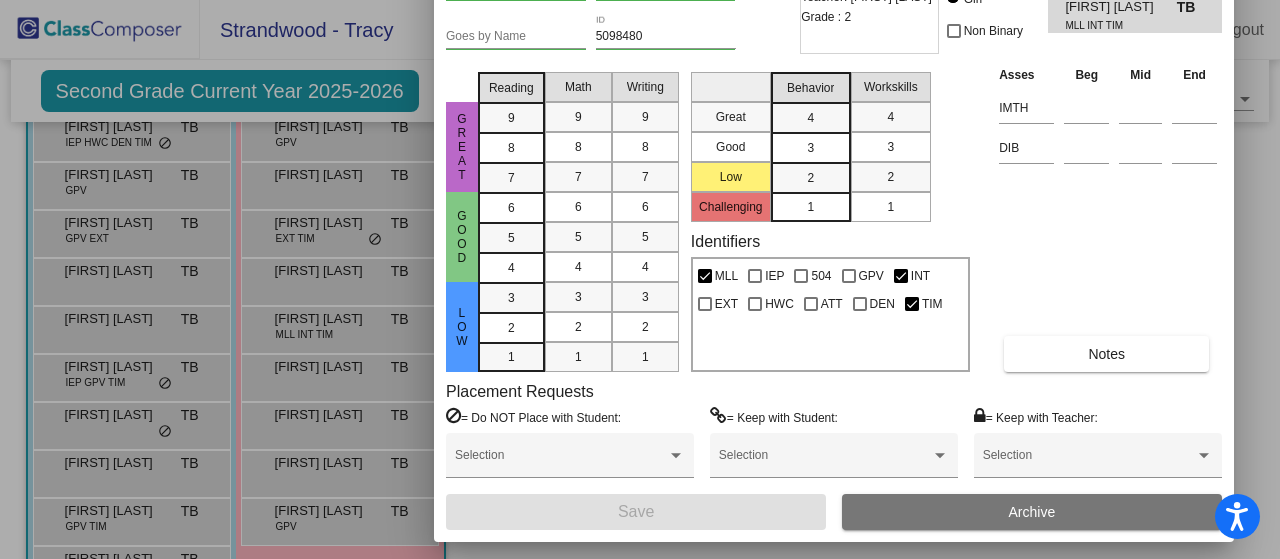 click at bounding box center (640, 279) 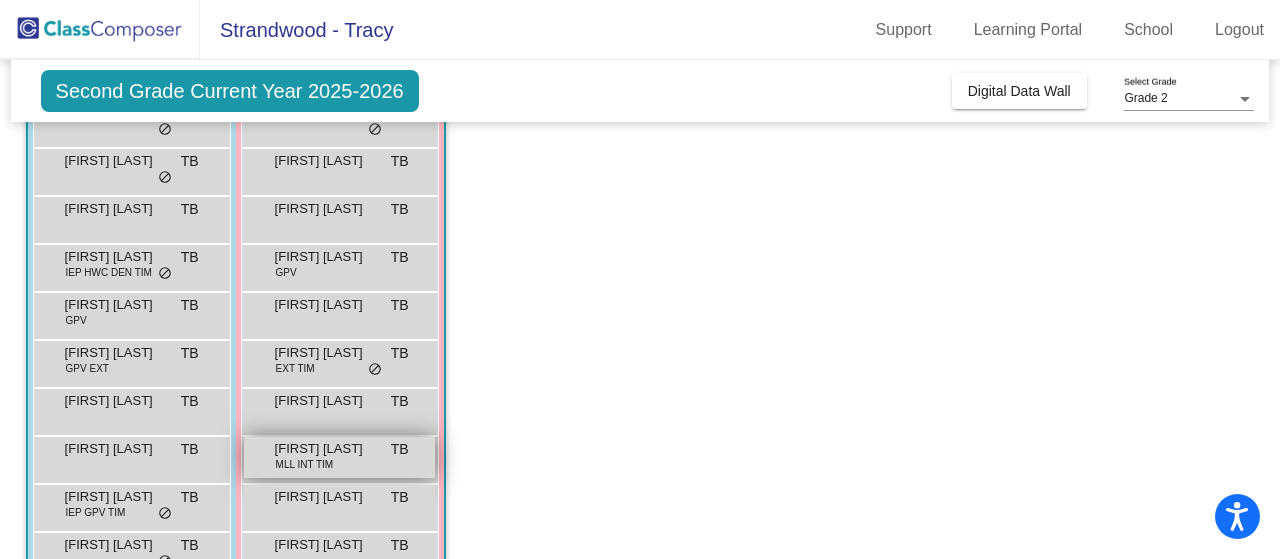 scroll, scrollTop: 314, scrollLeft: 0, axis: vertical 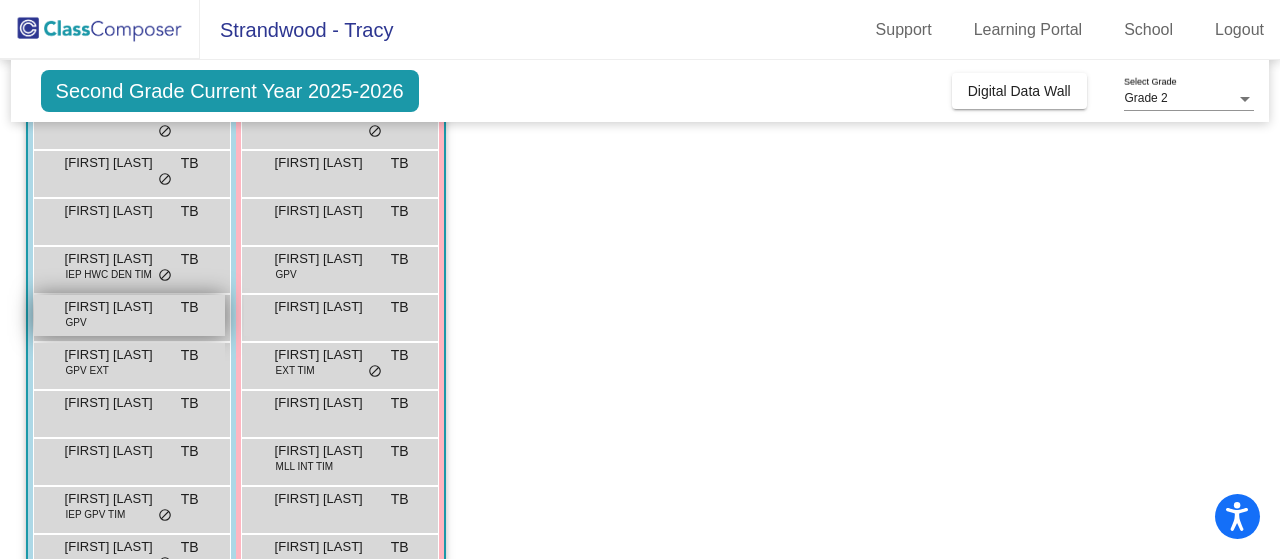 click on "[FIRST] [LAST]" at bounding box center [115, 307] 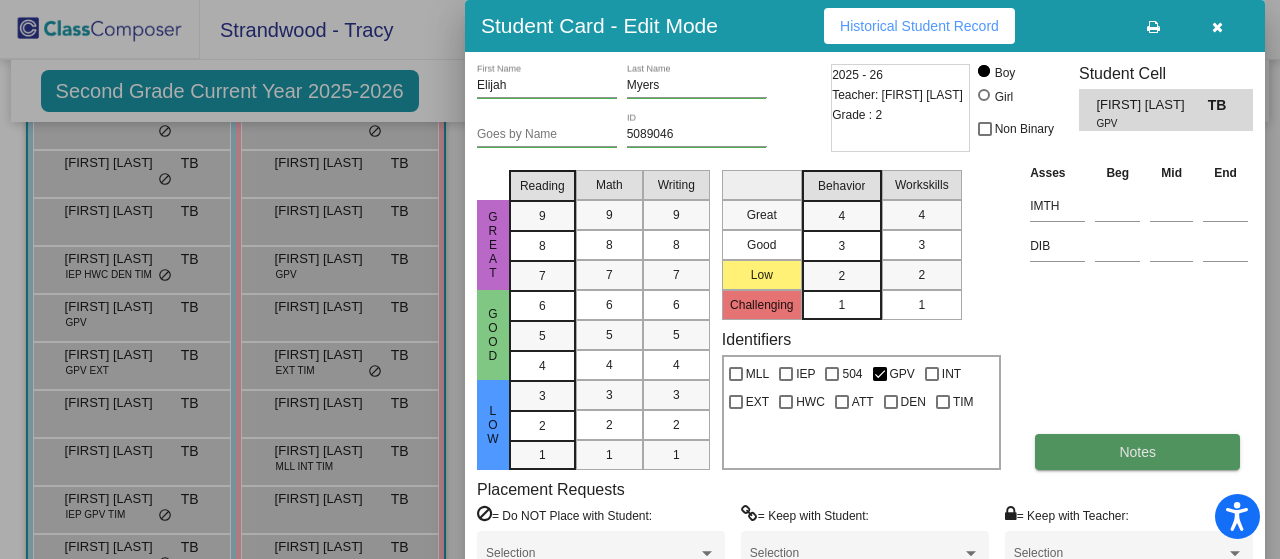 click on "Notes" at bounding box center [1137, 452] 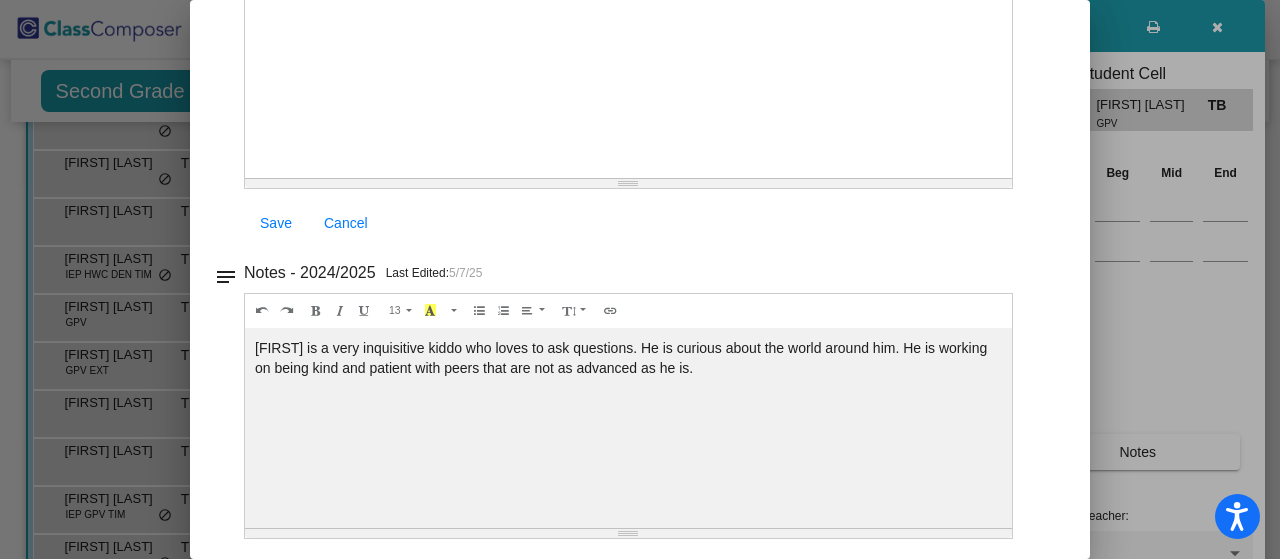 scroll, scrollTop: 0, scrollLeft: 0, axis: both 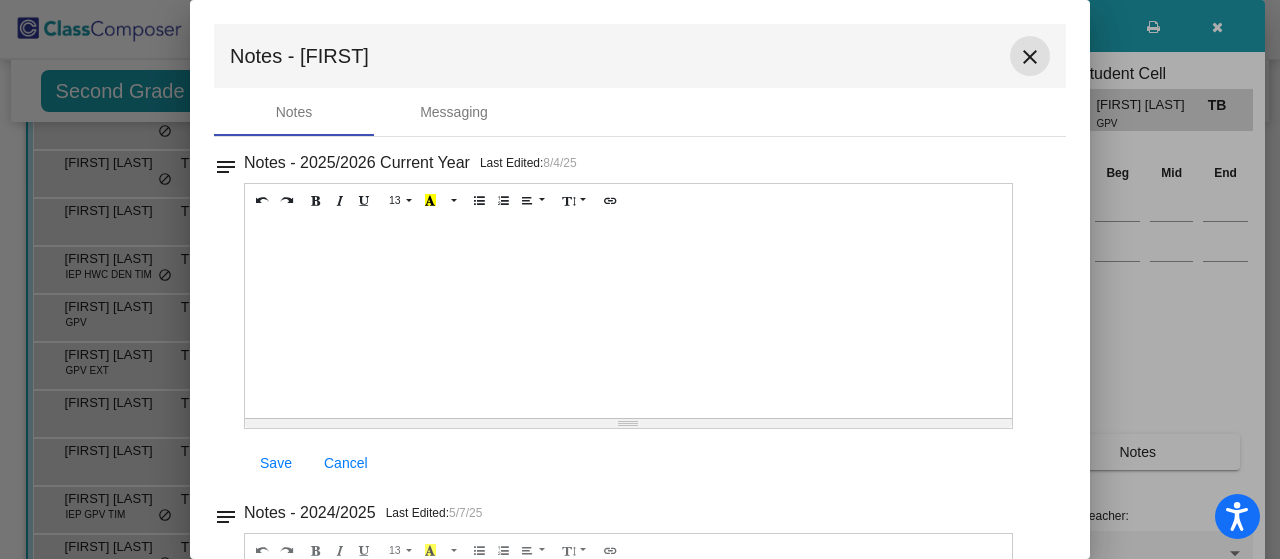 click on "close" at bounding box center (1030, 57) 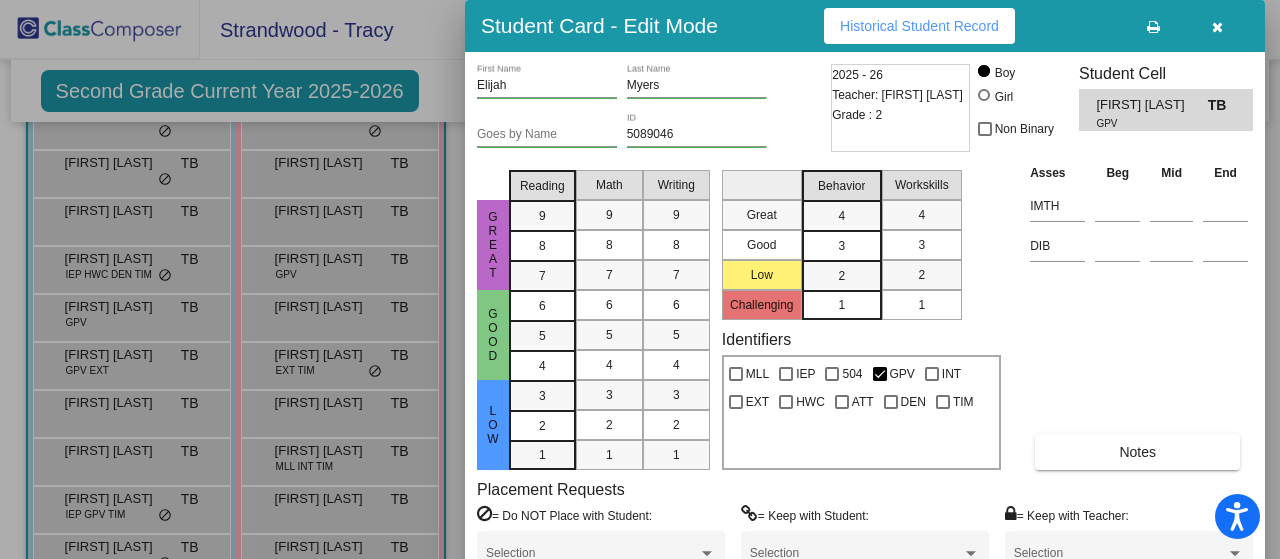 click at bounding box center (640, 279) 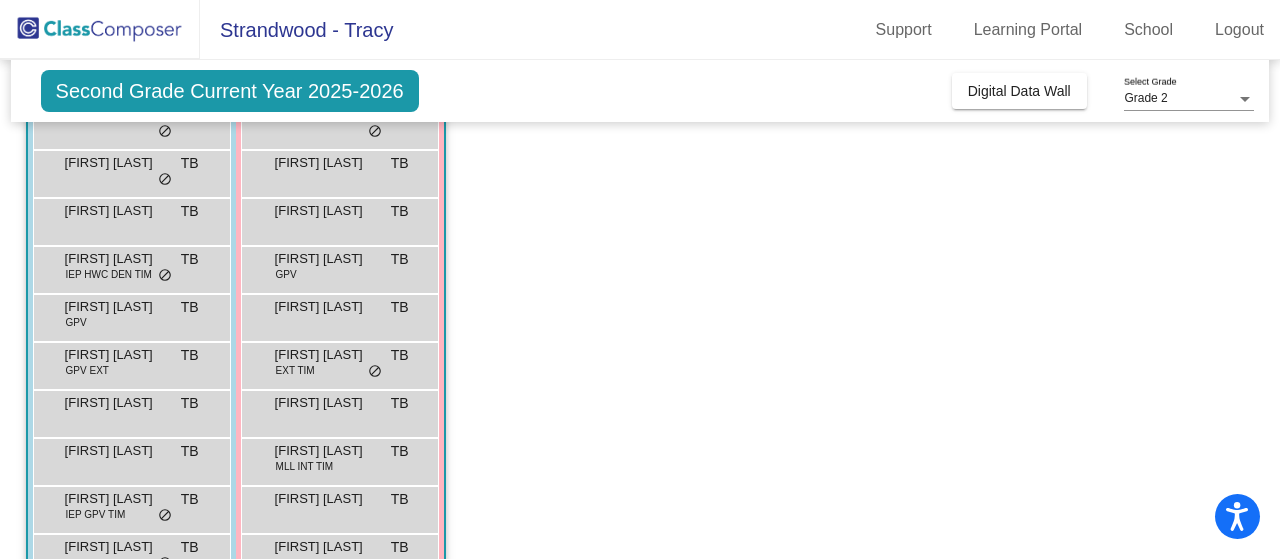 click on "[FIRST] [LAST]" at bounding box center (115, 163) 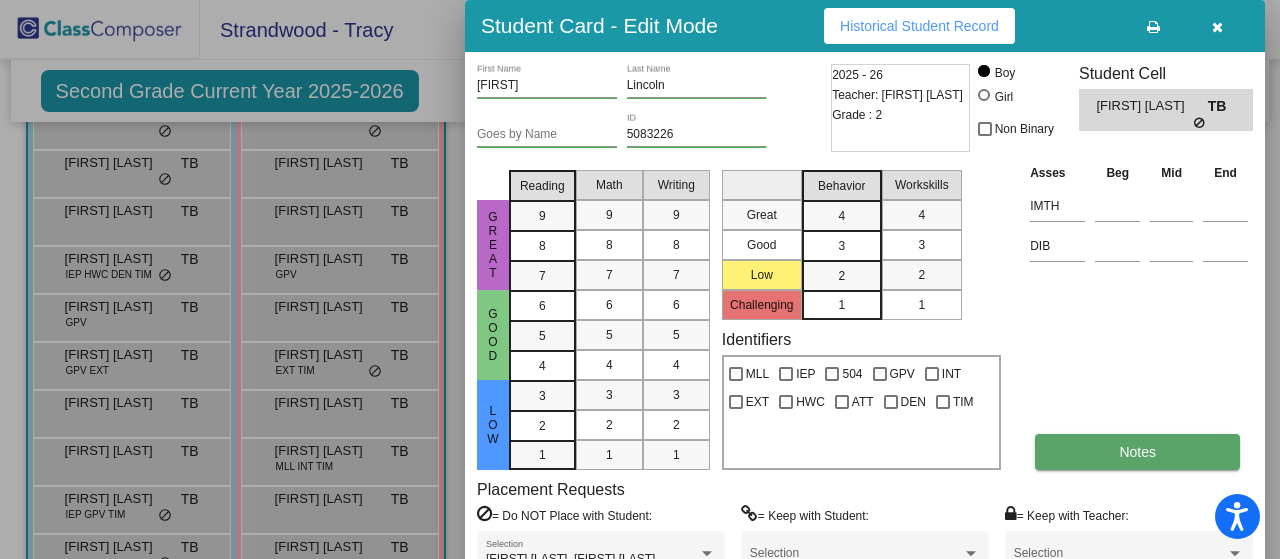 click on "Notes" at bounding box center [1137, 452] 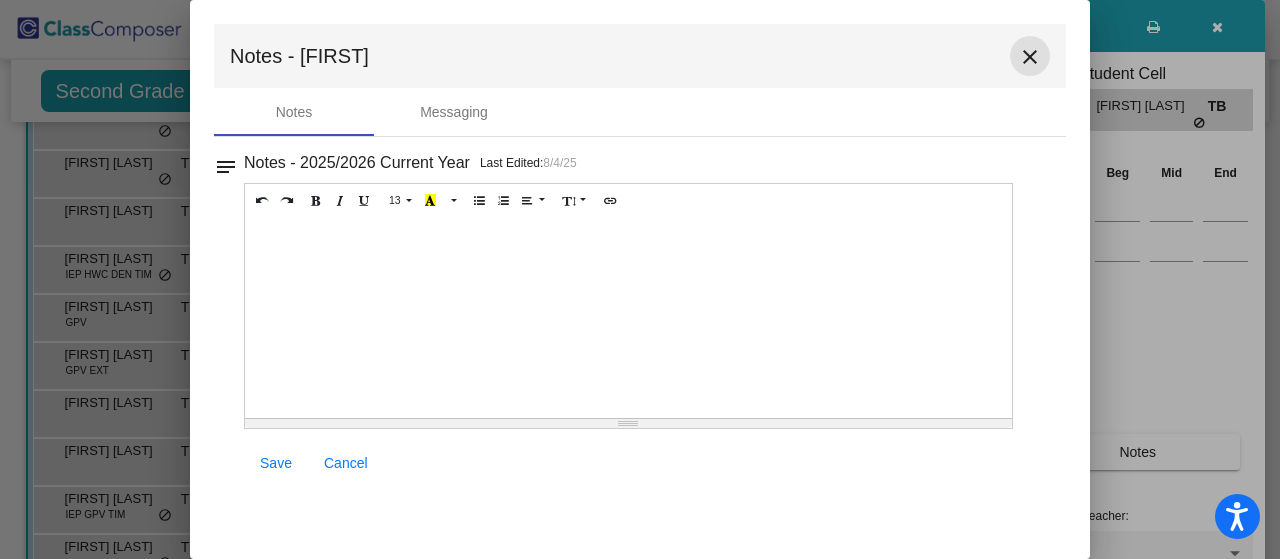 click on "close" at bounding box center [1030, 57] 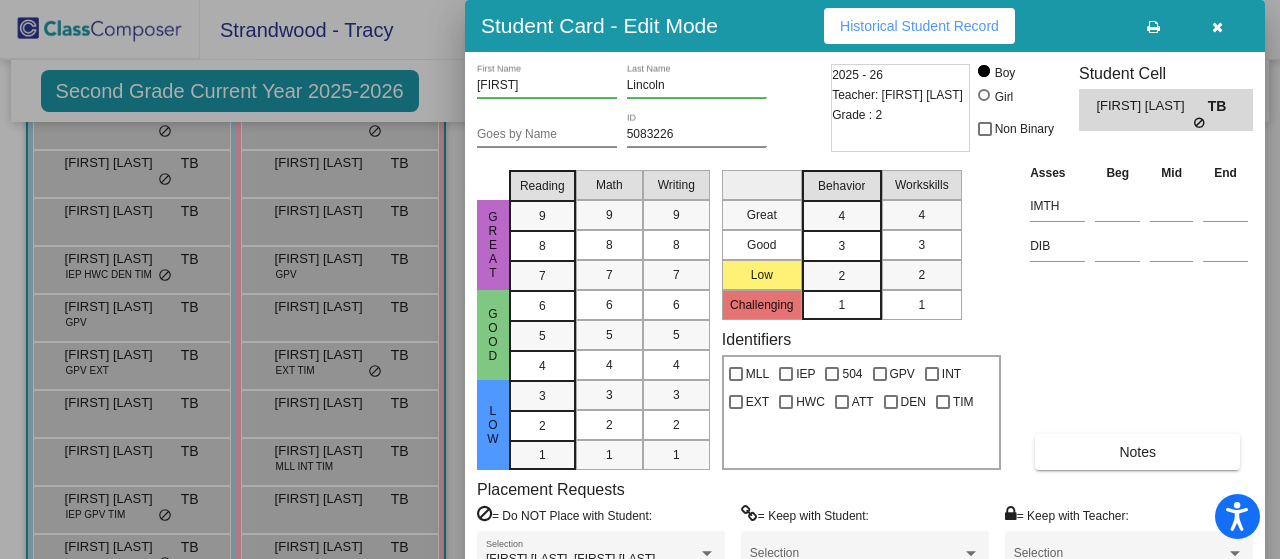 click at bounding box center (640, 279) 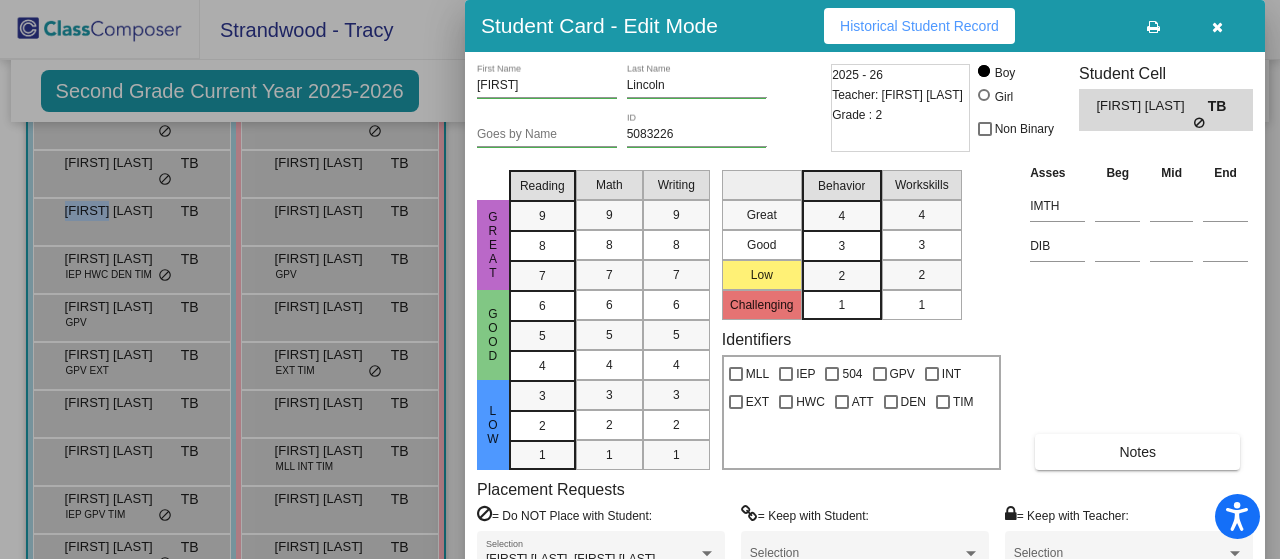 click on "[FIRST] [LAST] TB lock do_not_disturb_alt" at bounding box center [129, 219] 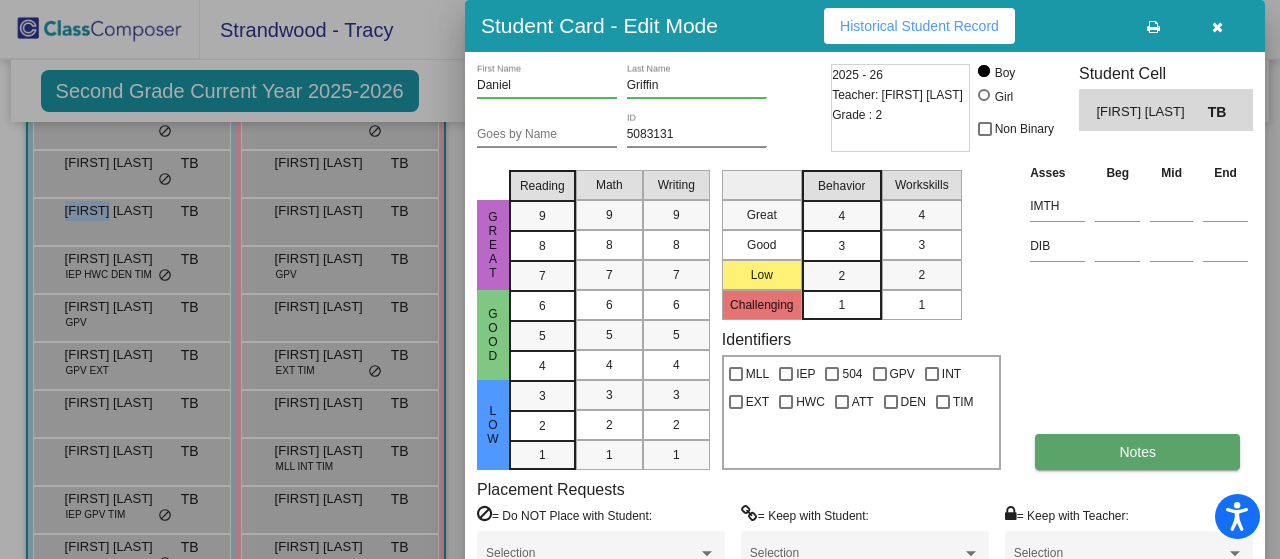 click on "Notes" at bounding box center [1137, 452] 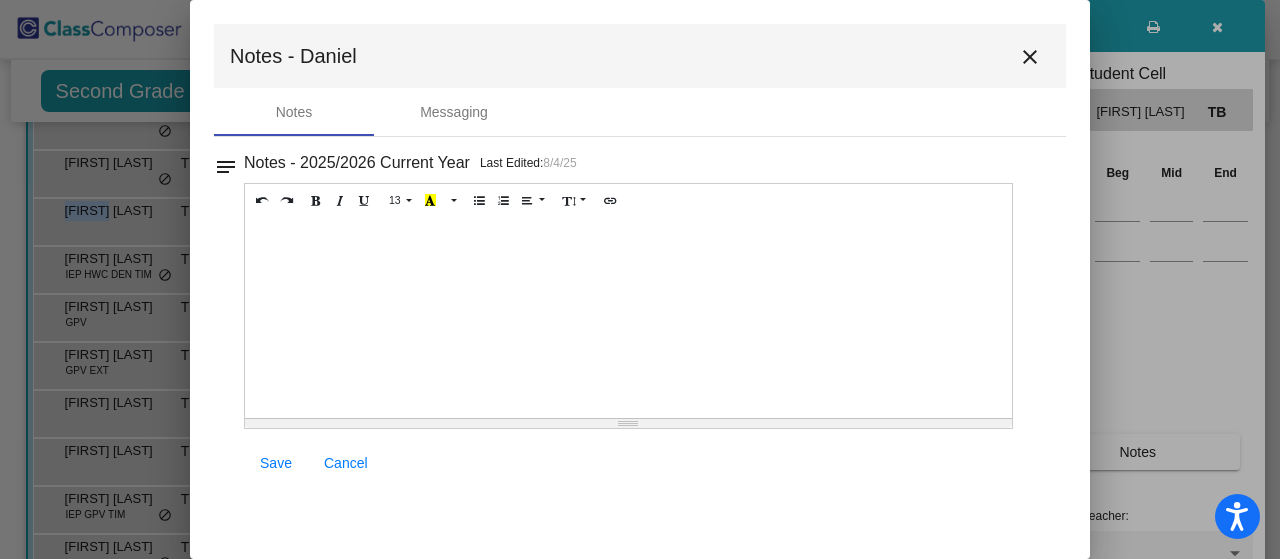 click on "close" at bounding box center (1030, 57) 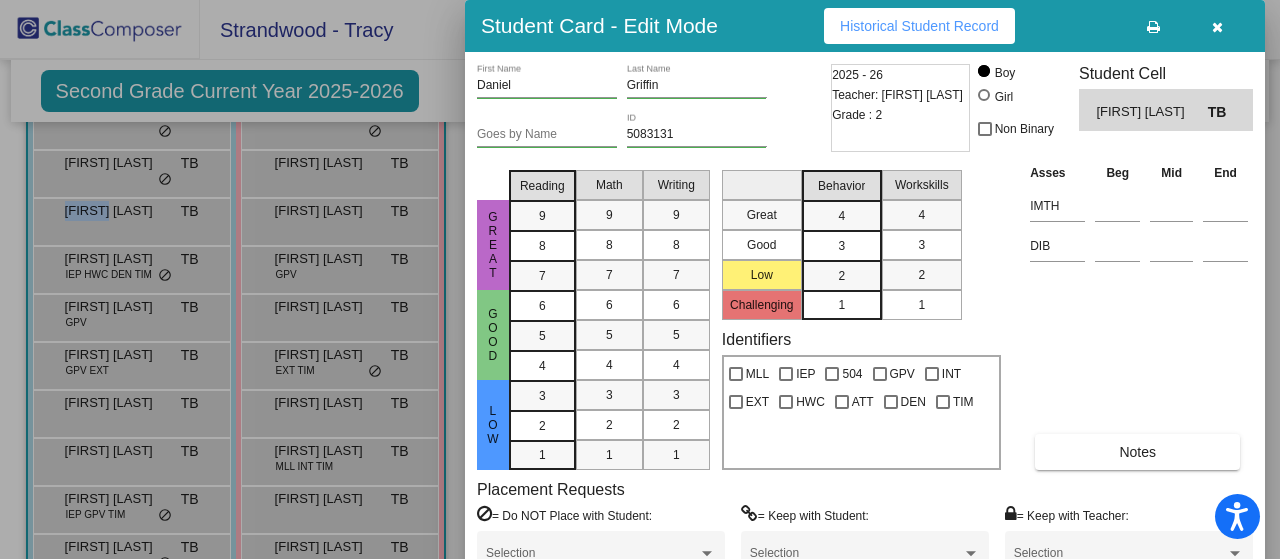 click on "Historical Student Record" at bounding box center (919, 26) 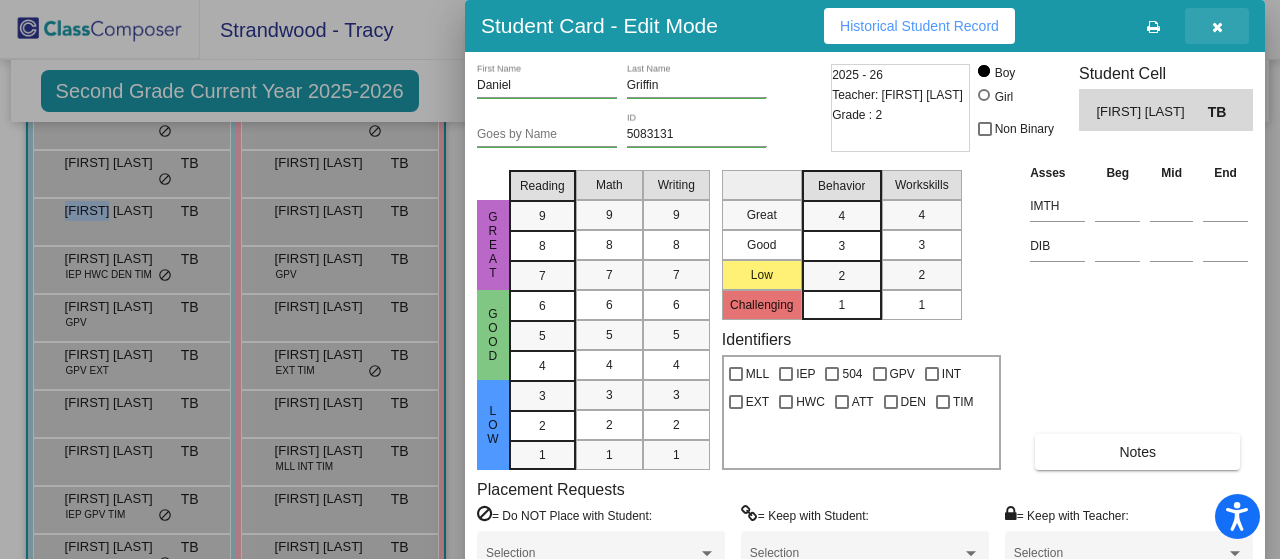 click at bounding box center (1217, 27) 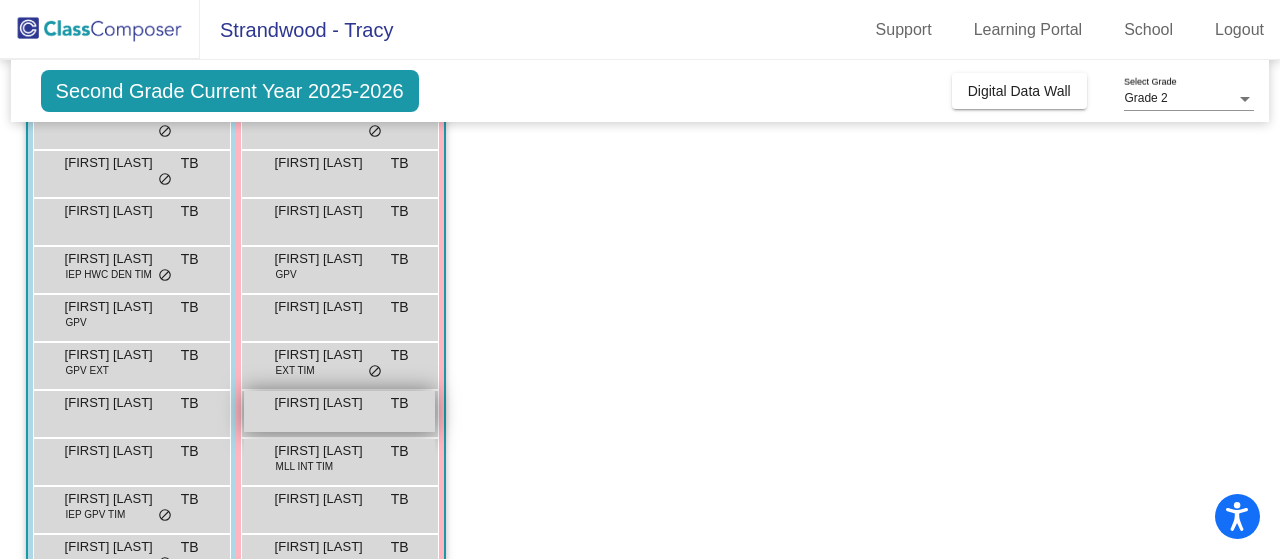 click on "[FIRST] [LAST]" at bounding box center (325, 403) 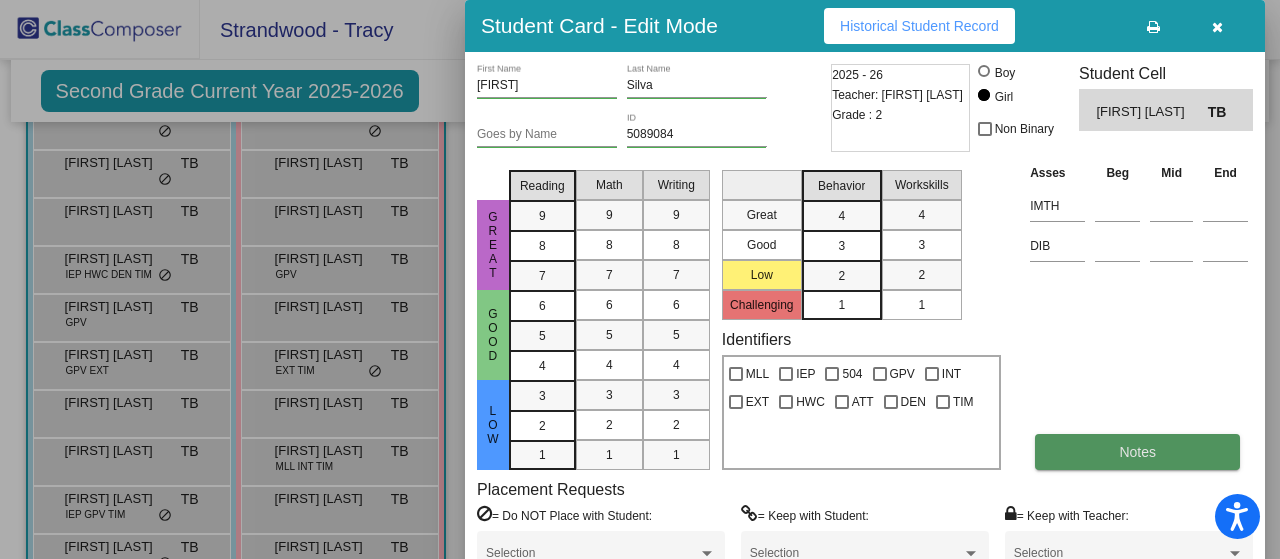 click on "Notes" at bounding box center [1137, 452] 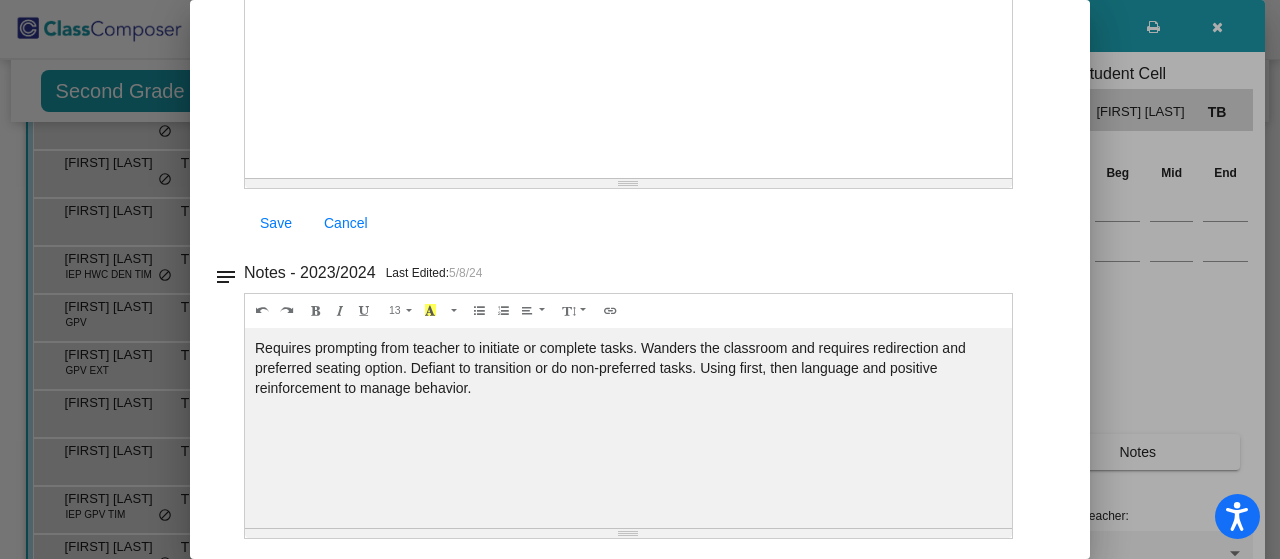 scroll, scrollTop: 0, scrollLeft: 0, axis: both 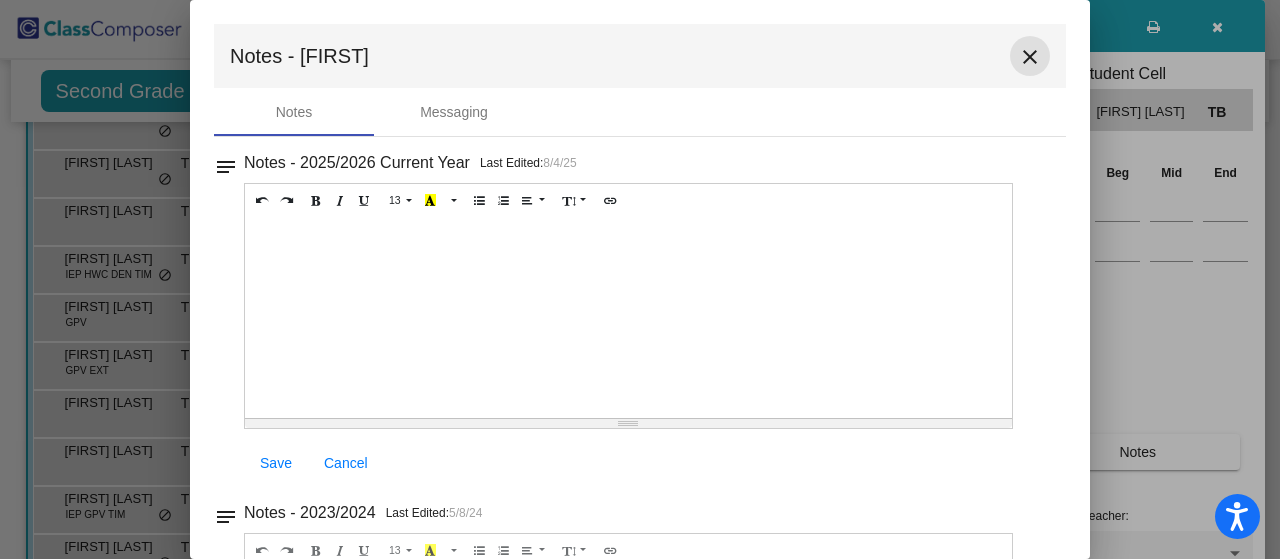 click on "close" at bounding box center [1030, 57] 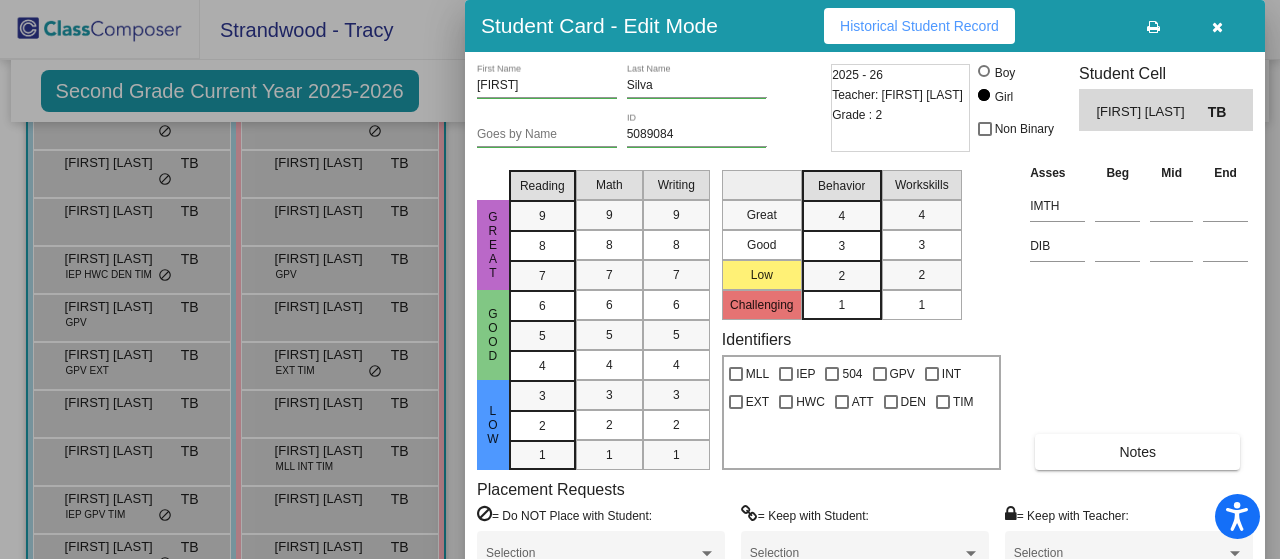 click on "[FIRST] First Name [LAST] Last Name Goes by Name [NUMBER] ID [YEAR] - [YEAR] Teacher: [FIRST] [LAST] Grade : [NUMBER]   Boy   Girl   Non Binary Student Cell [FIRST] [LAST] TB  Great   Good   Low  Reading [NUMBER] [NUMBER] [NUMBER] [NUMBER] [NUMBER] [NUMBER] [NUMBER] [NUMBER] Math [NUMBER] [NUMBER] [NUMBER] [NUMBER] [NUMBER] [NUMBER] [NUMBER] [NUMBER] Writing [NUMBER] [NUMBER] [NUMBER] [NUMBER] [NUMBER] [NUMBER] [NUMBER] [NUMBER] Great Good Low Challenging Behavior [NUMBER] [NUMBER] [NUMBER] [NUMBER] Workskills [NUMBER] [NUMBER] [NUMBER] [NUMBER] Identifiers   MLL   IEP   504   GPV   INT   EXT   HWC   ATT   DEN   TIM Asses Beg Mid End IMTH DIB  Notes  Placement Requests  = Do NOT Place with Student:   Selection  = Keep with Student:   Selection  = Keep with Teacher:   Selection  Save   Archive" at bounding box center [865, 346] 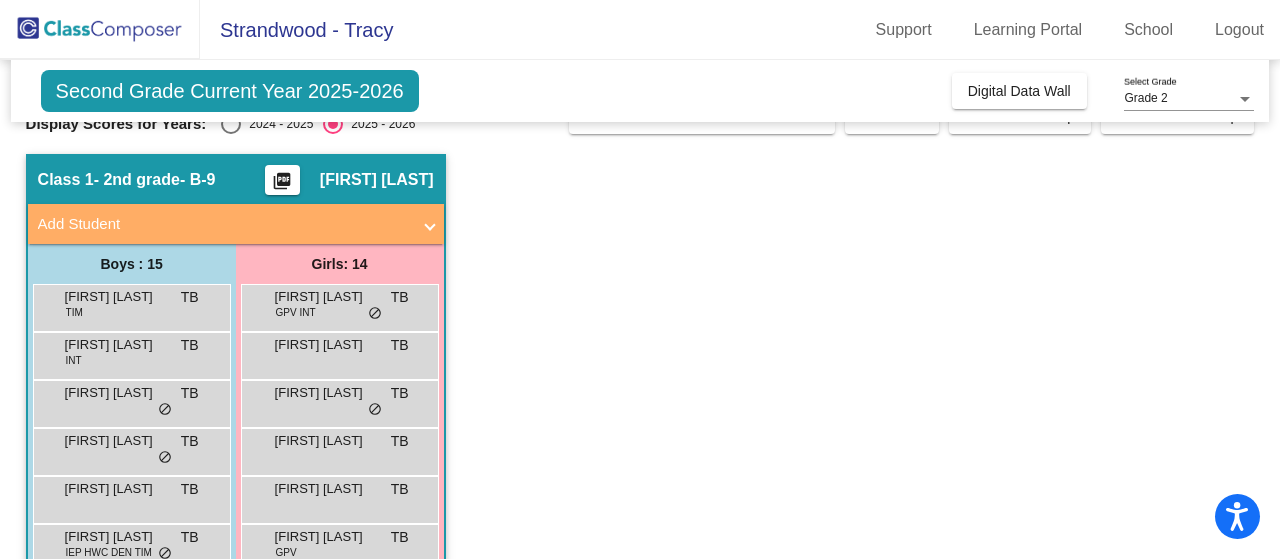 scroll, scrollTop: 4, scrollLeft: 0, axis: vertical 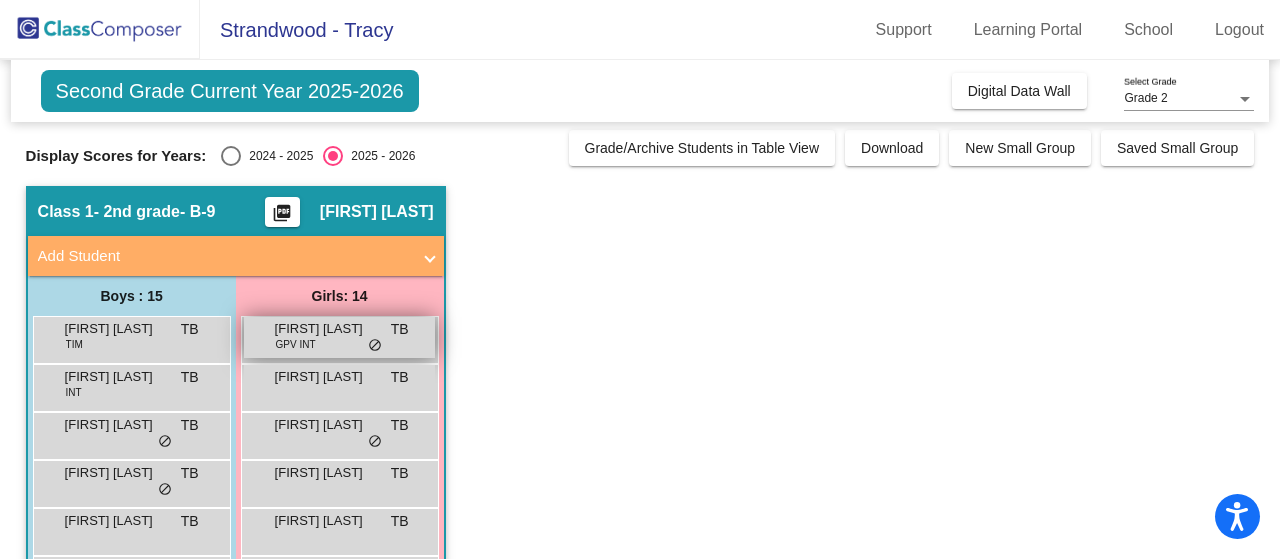 click on "[FIRST] [LAST] GPV INT TB lock do_not_disturb_alt" at bounding box center [339, 337] 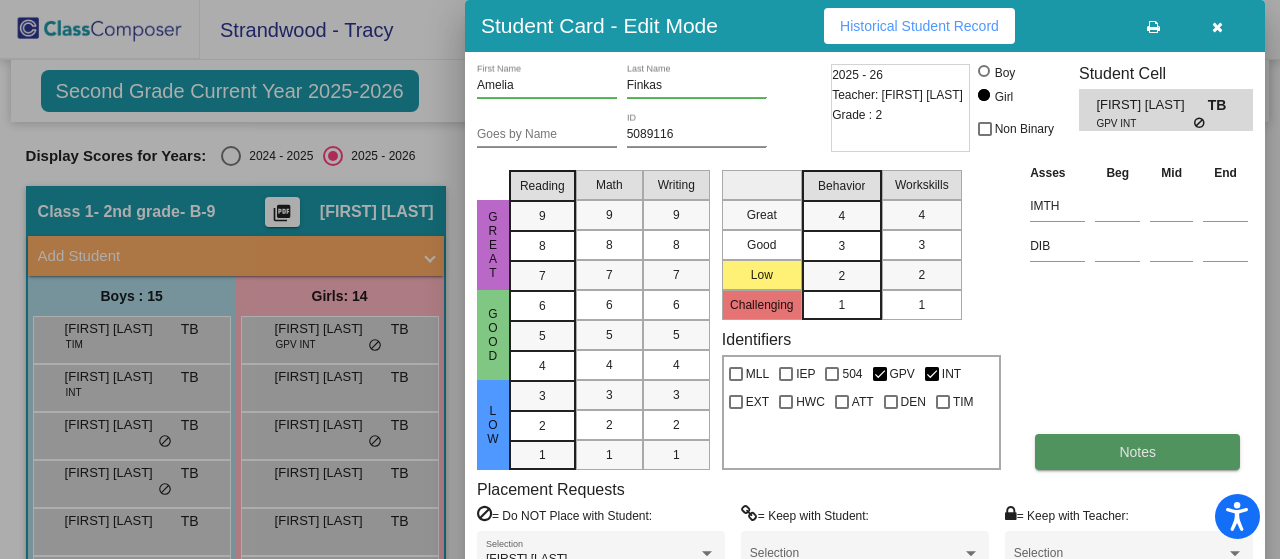 click on "Notes" at bounding box center [1137, 452] 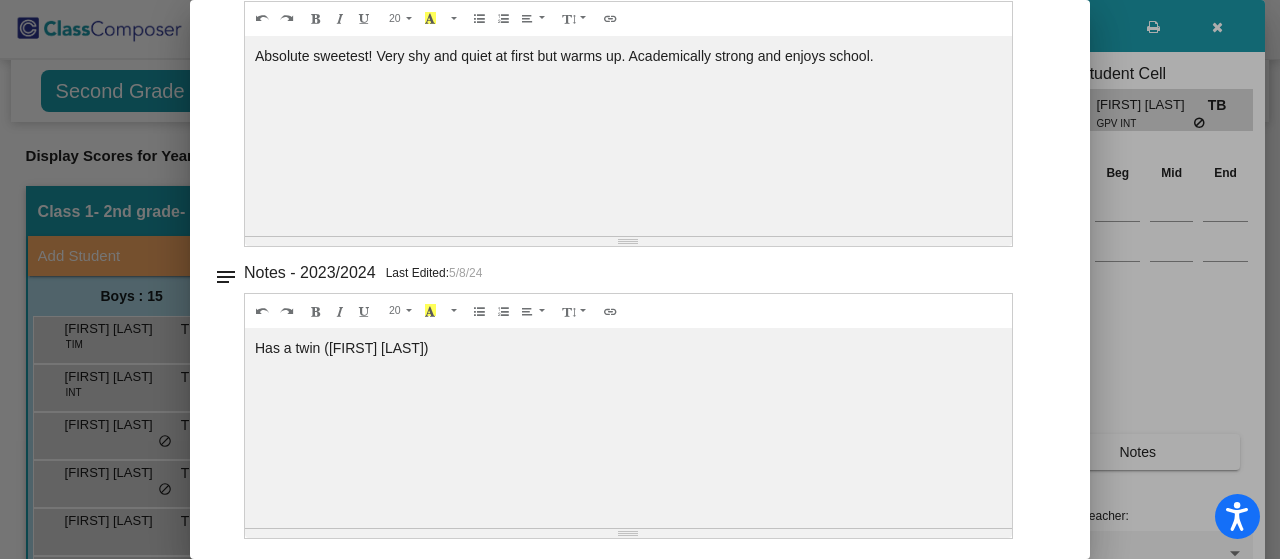 scroll, scrollTop: 0, scrollLeft: 0, axis: both 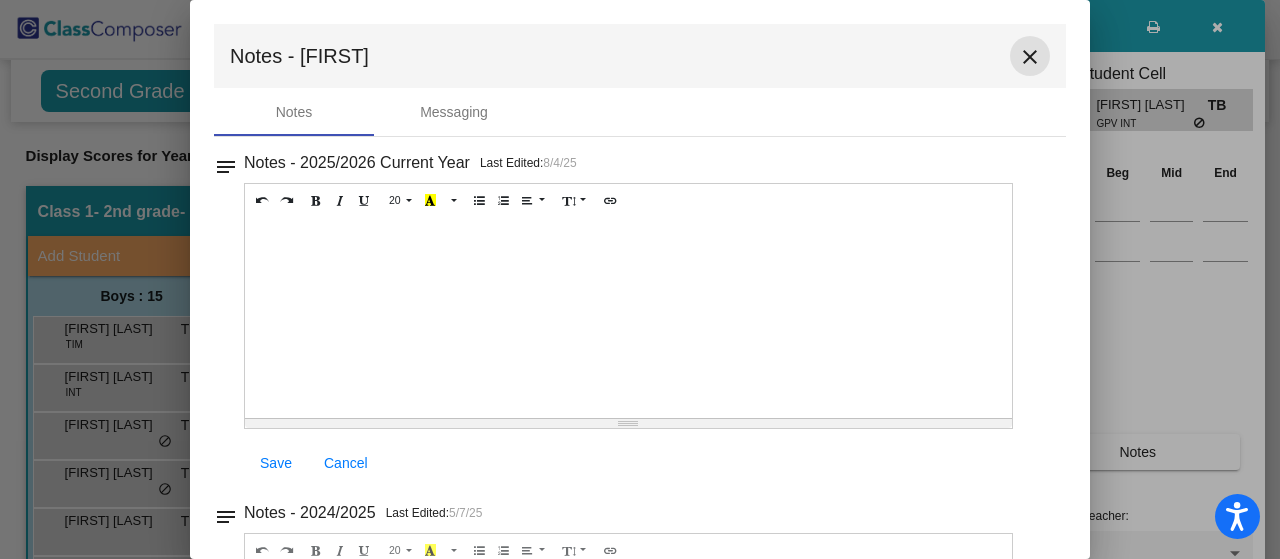 click on "close" at bounding box center (1030, 57) 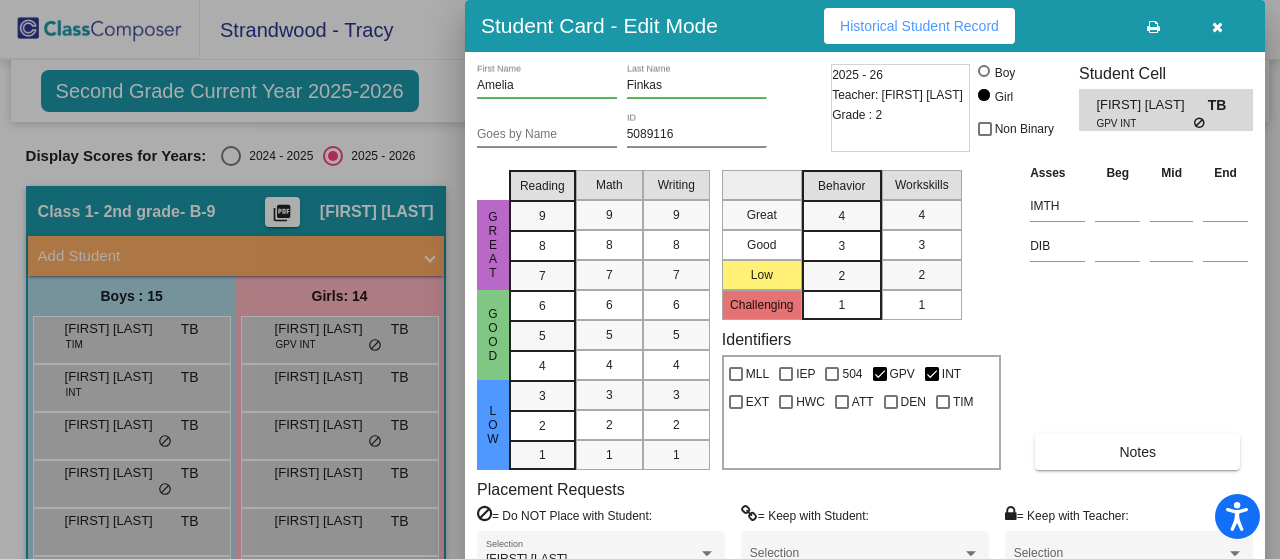 click on "Historical Student Record" at bounding box center [919, 26] 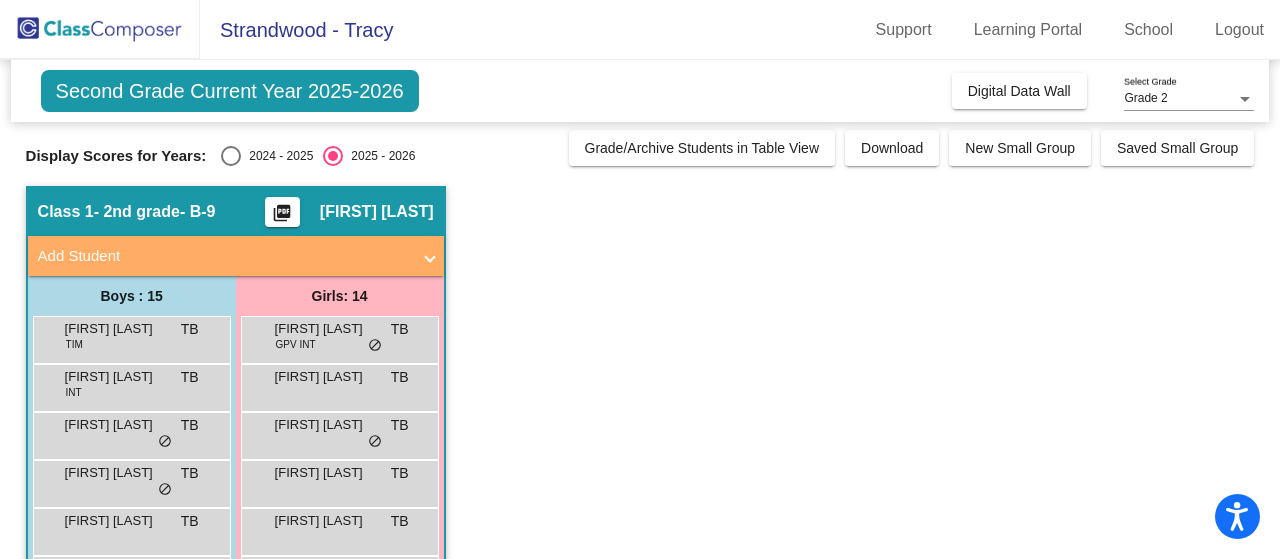 click at bounding box center (231, 156) 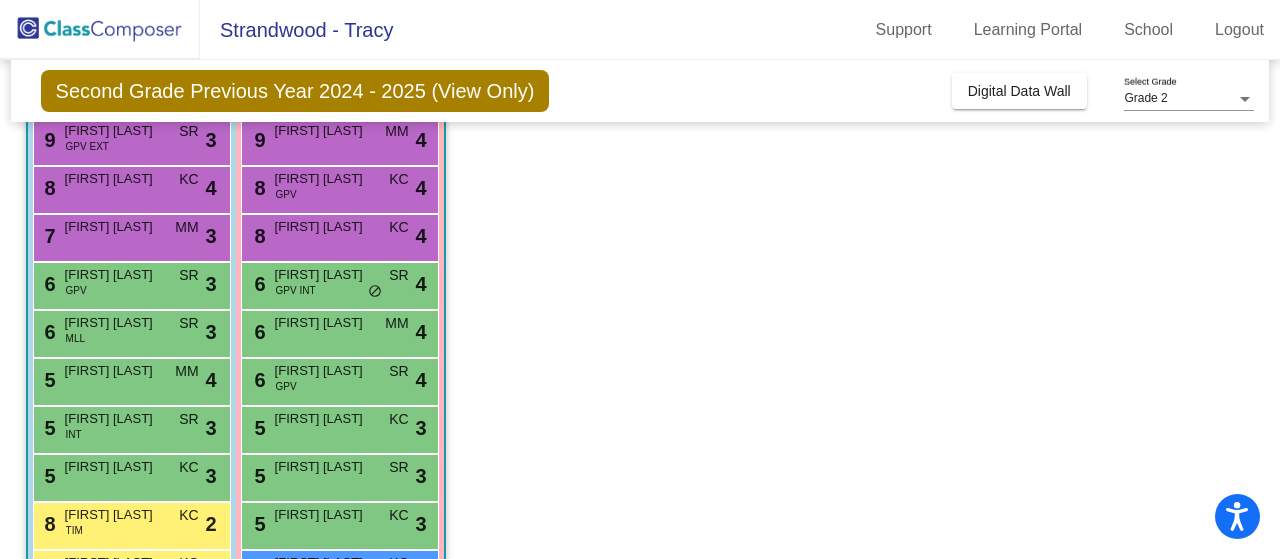 scroll, scrollTop: 204, scrollLeft: 0, axis: vertical 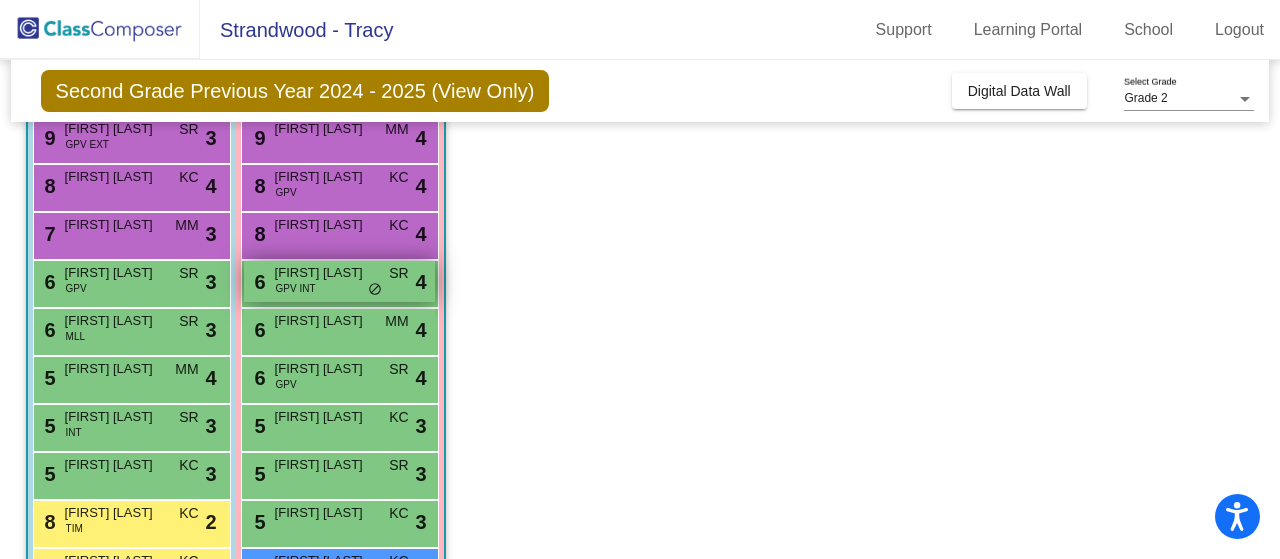 click on "[NUMBER] [FIRST] [LAST] GPV INT SR lock do_not_disturb_alt [NUMBER]" at bounding box center [339, 281] 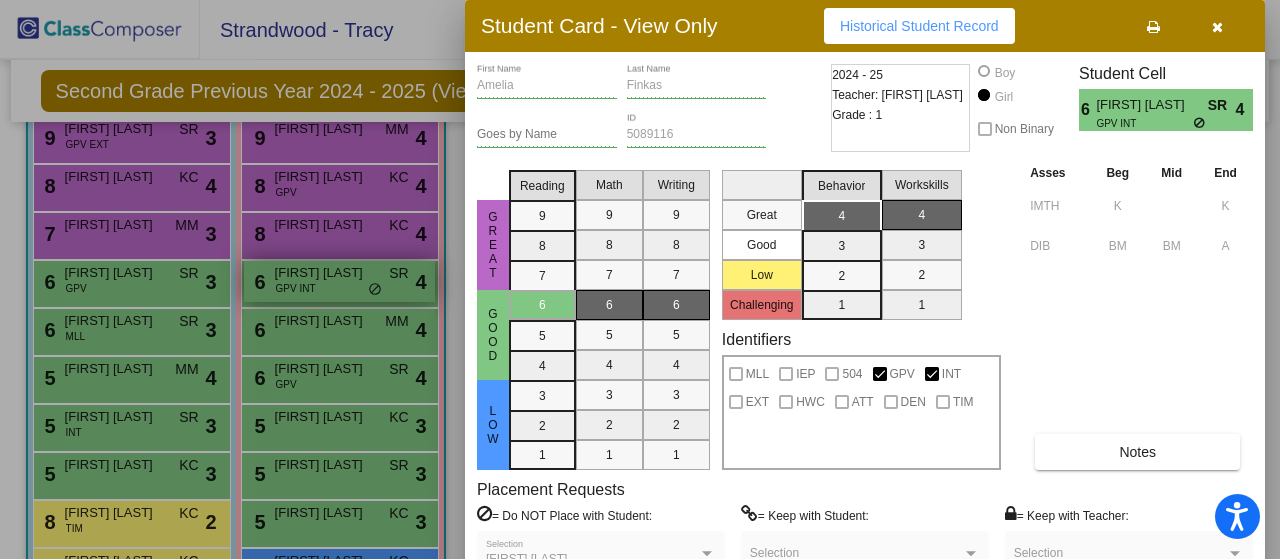 click at bounding box center (640, 279) 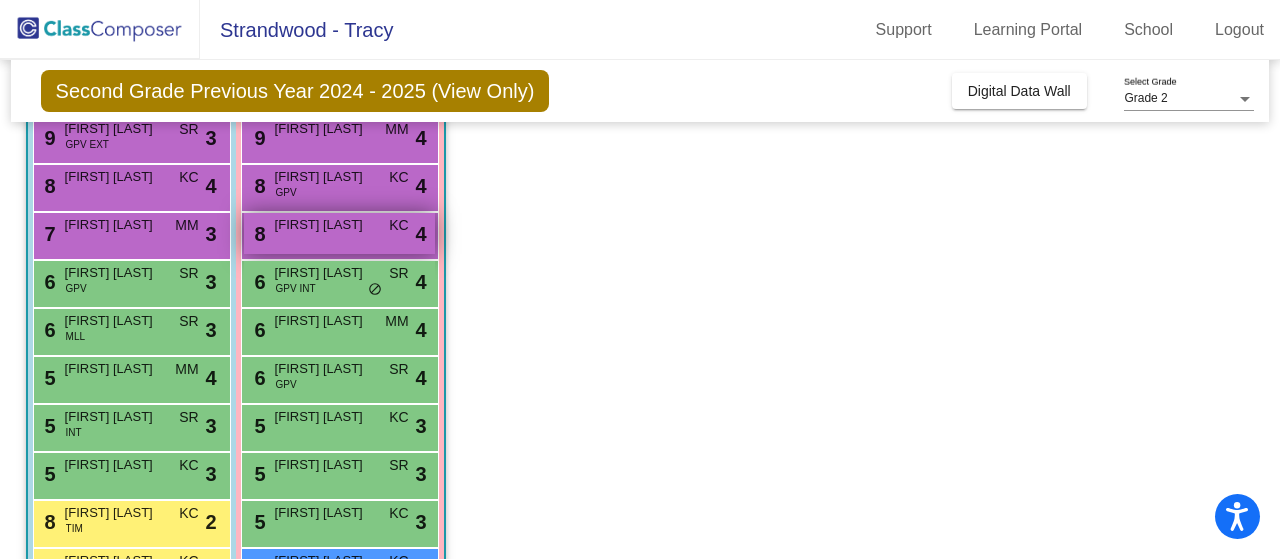 click on "[NUMBER] [FIRST] [LAST] KC lock do_not_disturb_alt [NUMBER]" at bounding box center [339, 233] 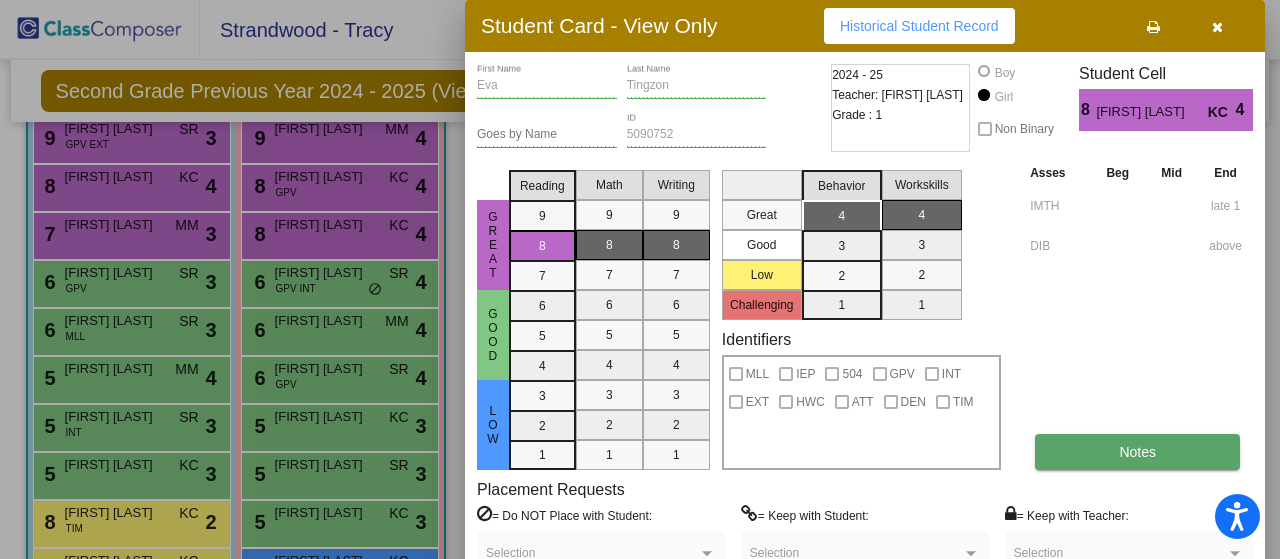 click on "Notes" at bounding box center (1137, 452) 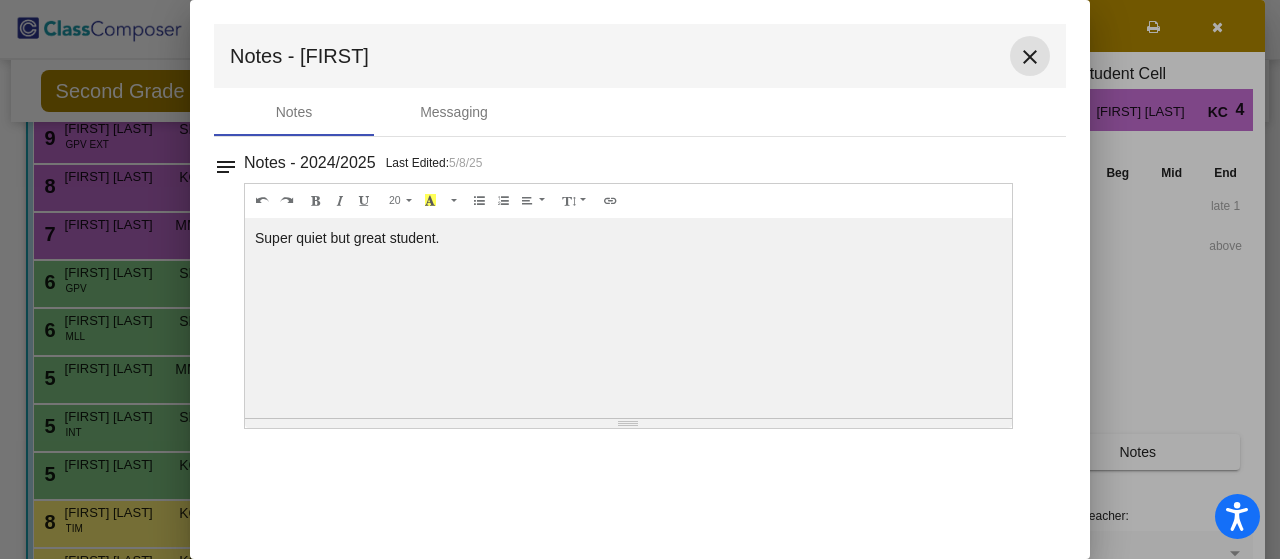 click on "close" at bounding box center [1030, 57] 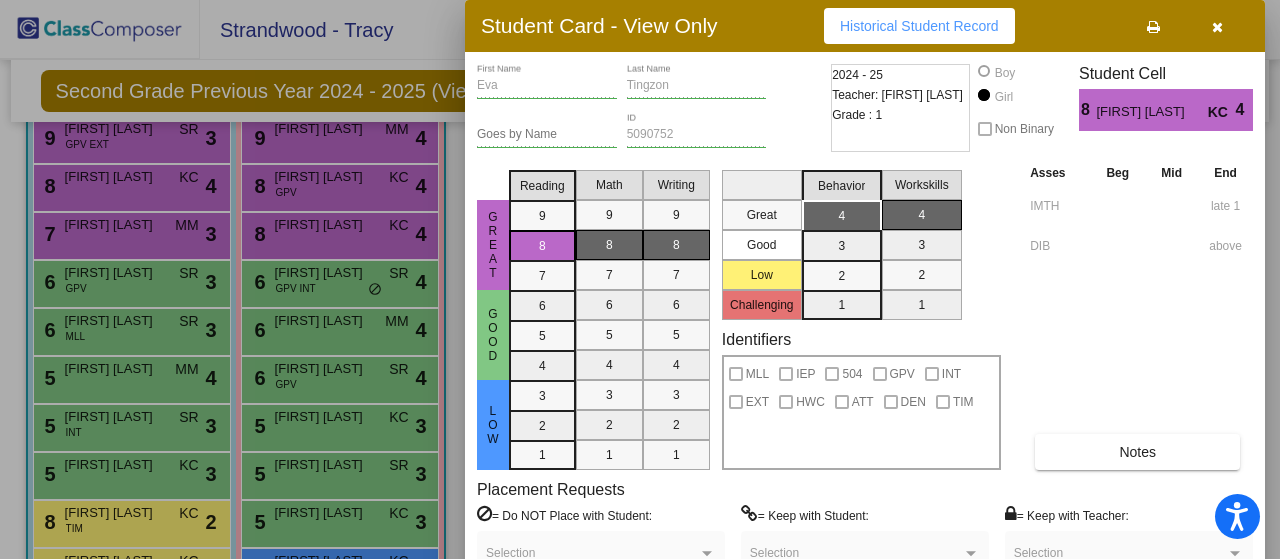 click at bounding box center (640, 279) 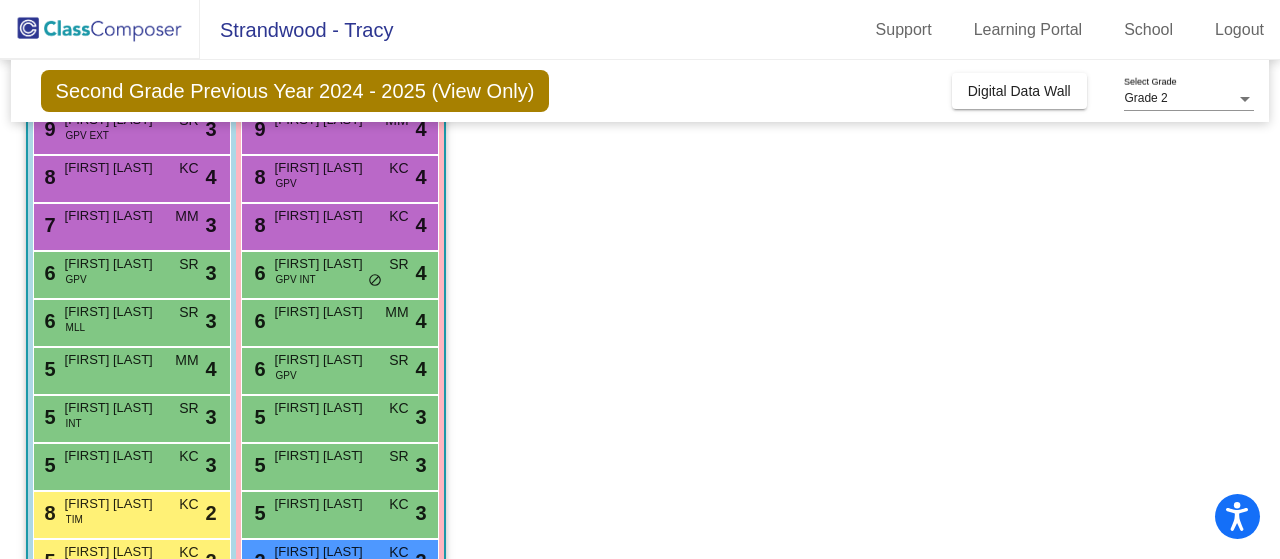 scroll, scrollTop: 218, scrollLeft: 0, axis: vertical 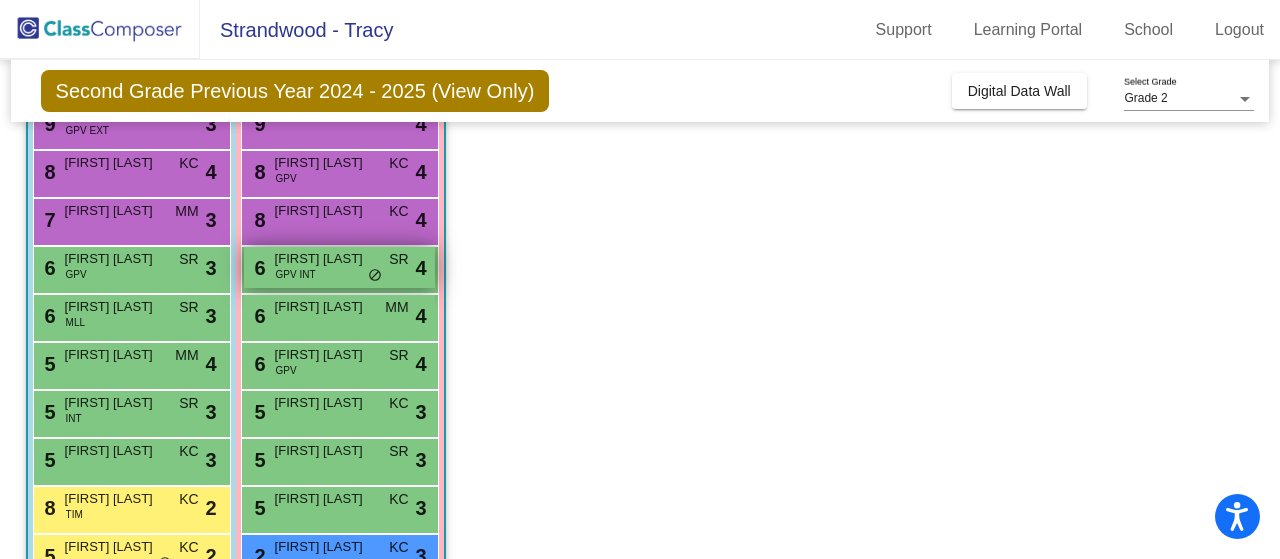 click on "[FIRST] [LAST]" at bounding box center (325, 259) 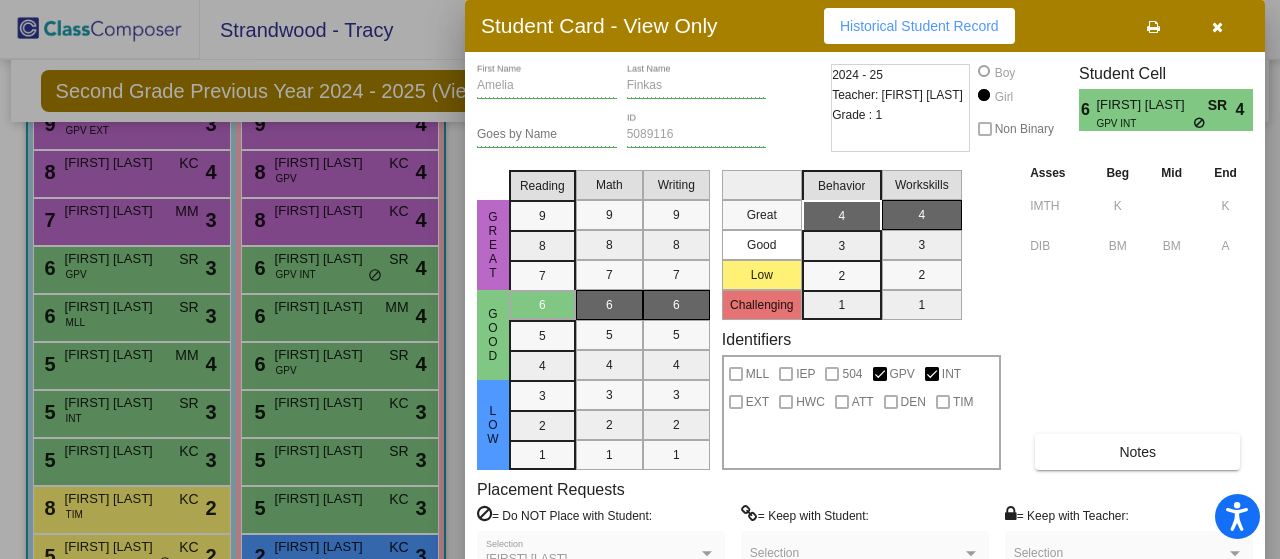 click at bounding box center [1217, 27] 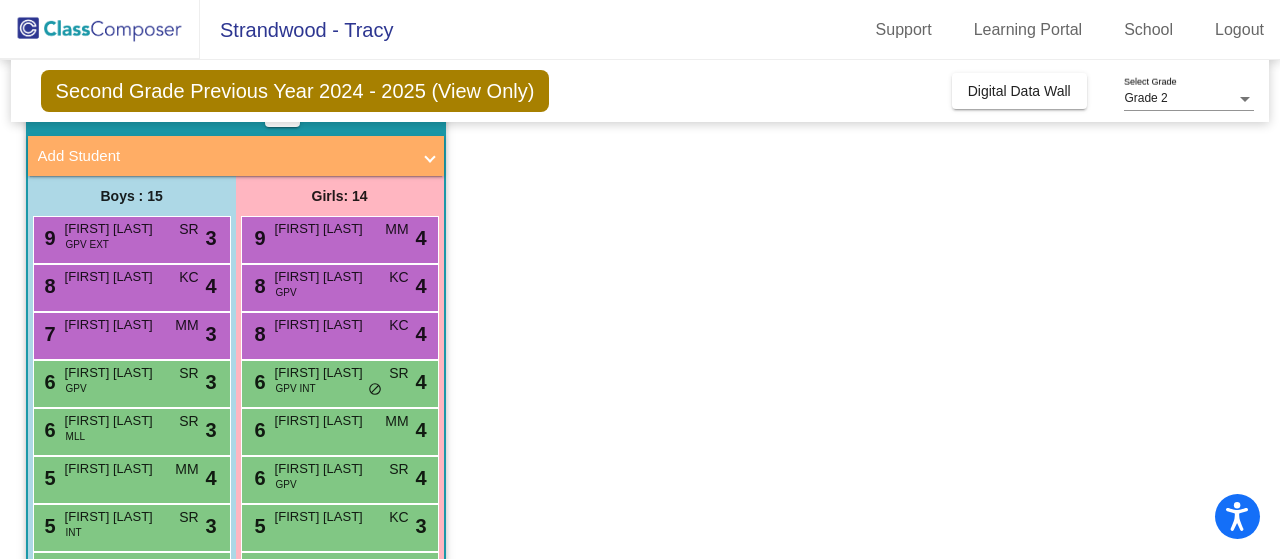 scroll, scrollTop: 512, scrollLeft: 0, axis: vertical 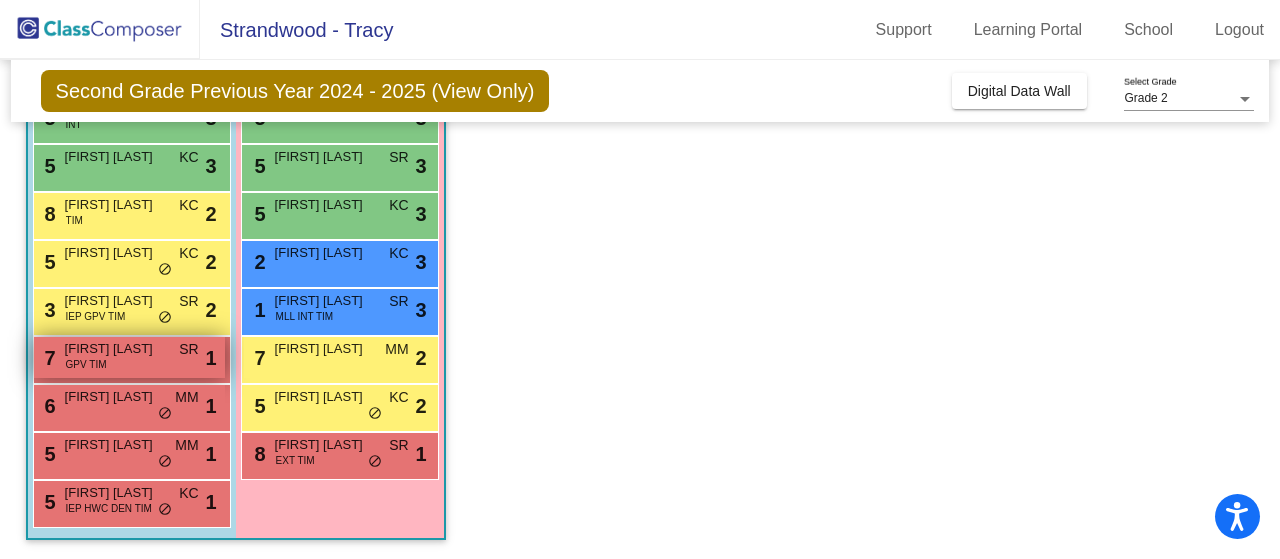 click on "[NUMBER] [FIRST] [LAST] GPV TIM SR lock do_not_disturb_alt [NUMBER]" at bounding box center [129, 357] 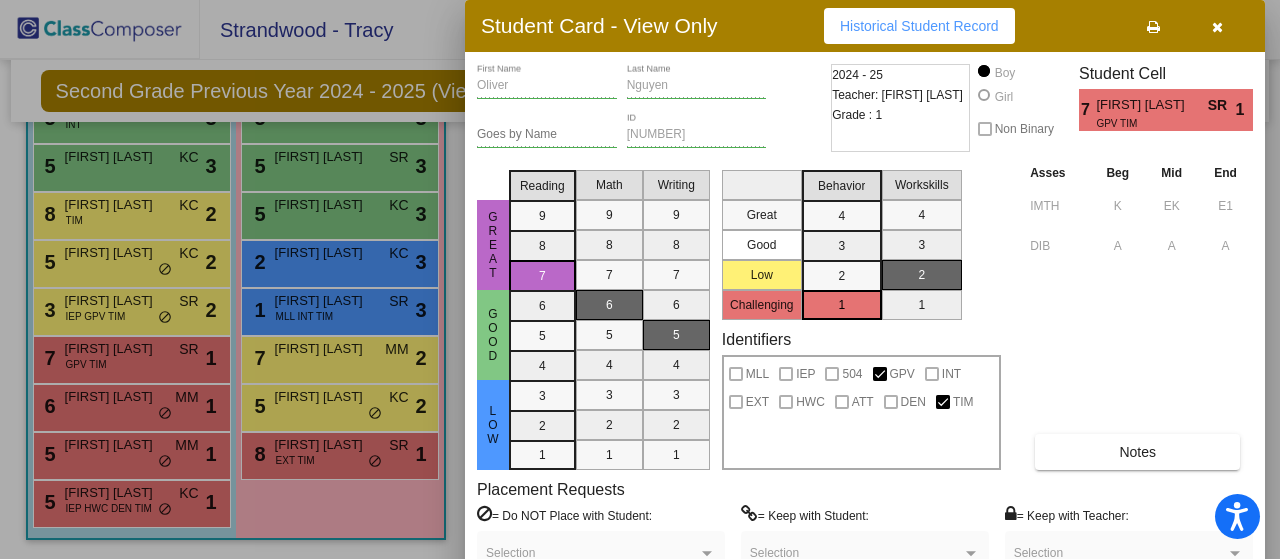 click at bounding box center (1217, 27) 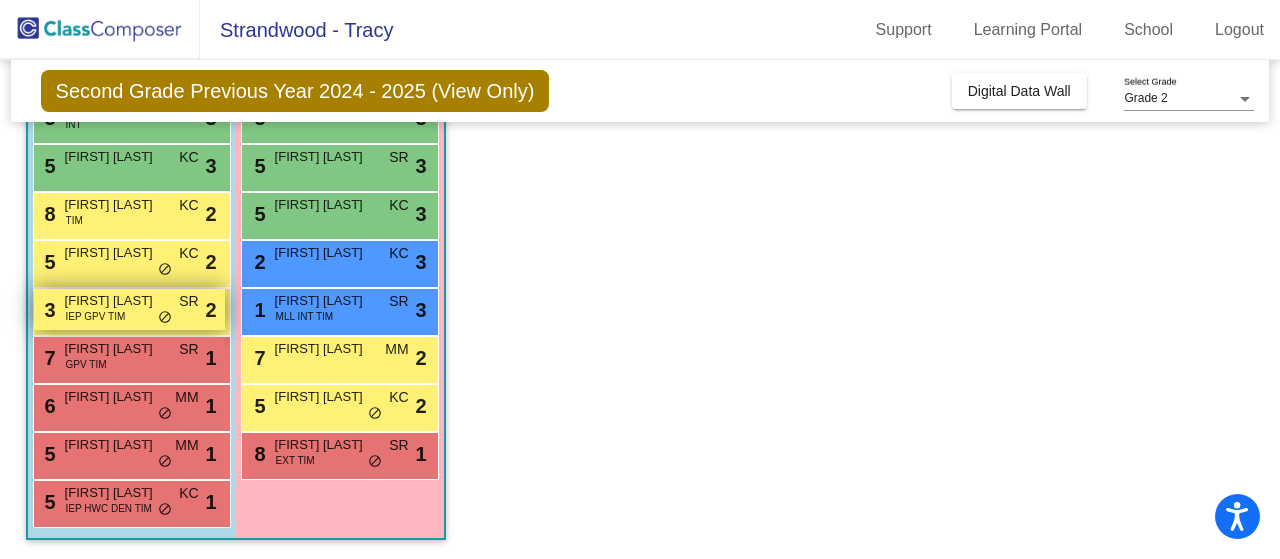 click on "IEP GPV TIM" at bounding box center (96, 316) 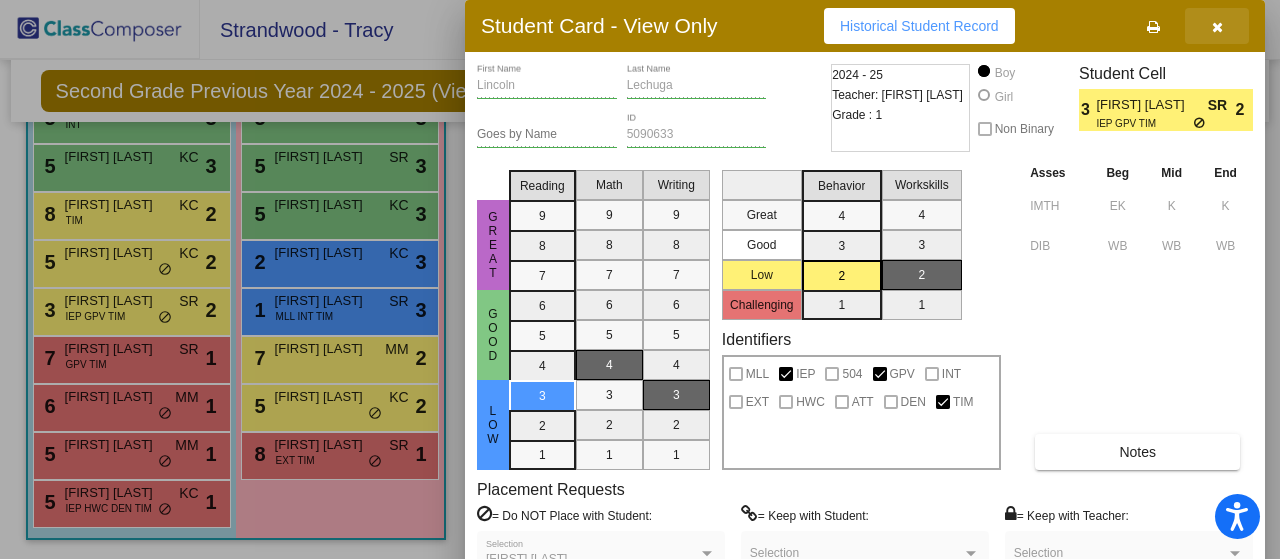 click at bounding box center (1217, 26) 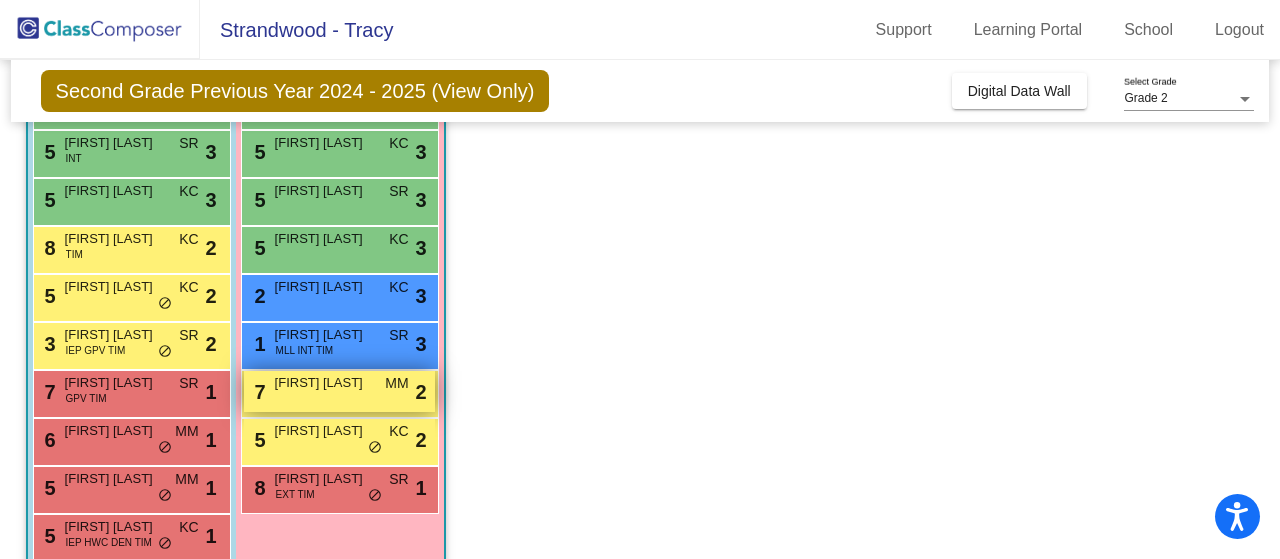 scroll, scrollTop: 490, scrollLeft: 0, axis: vertical 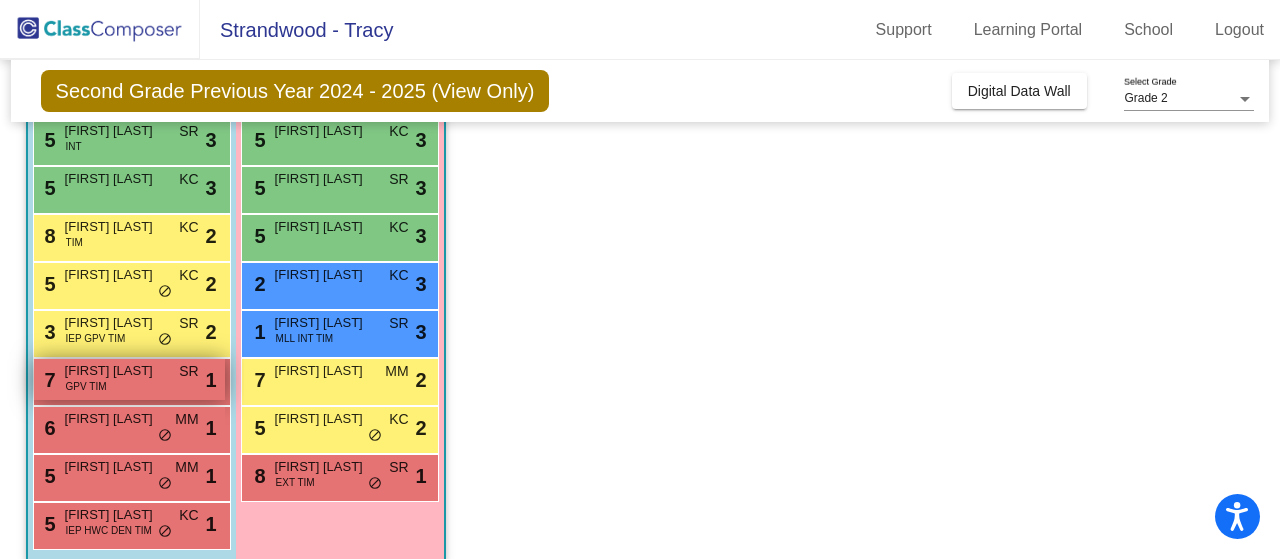 click on "[NUMBER] [FIRST] [LAST] GPV TIM SR lock do_not_disturb_alt [NUMBER]" at bounding box center [129, 379] 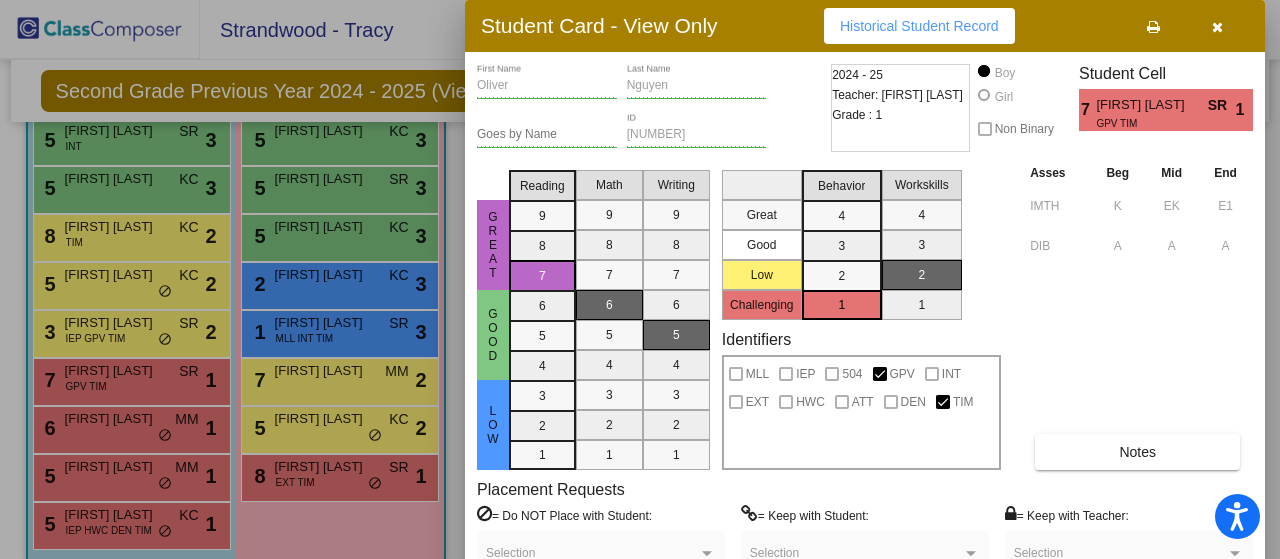 click at bounding box center [640, 279] 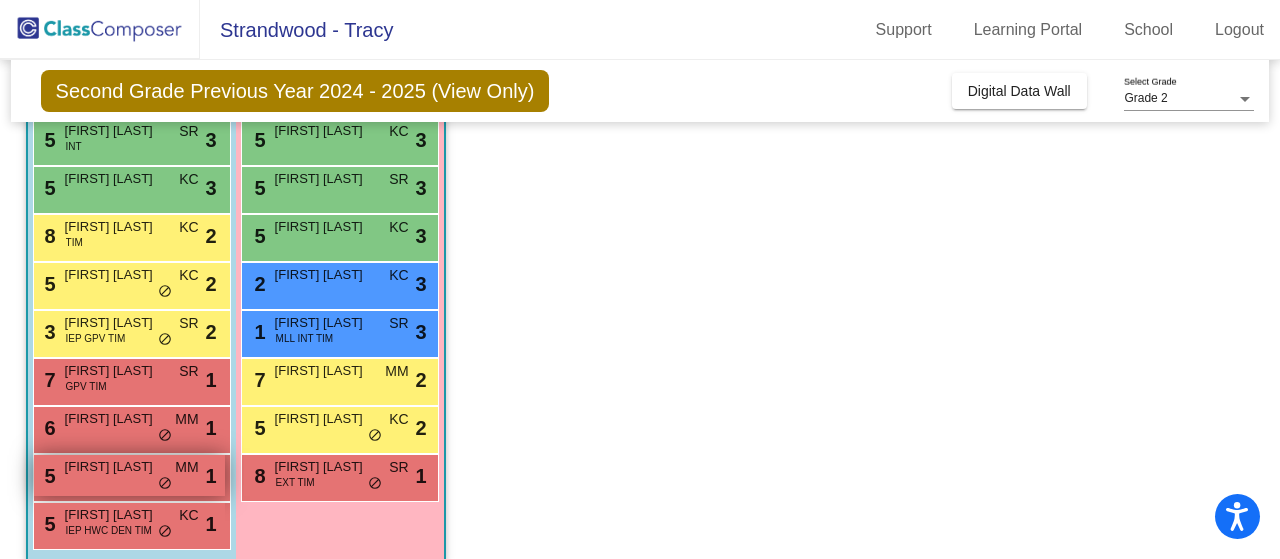 click on "[NUMBER] [FIRST] [LAST] MM lock do_not_disturb_alt [NUMBER]" at bounding box center (129, 475) 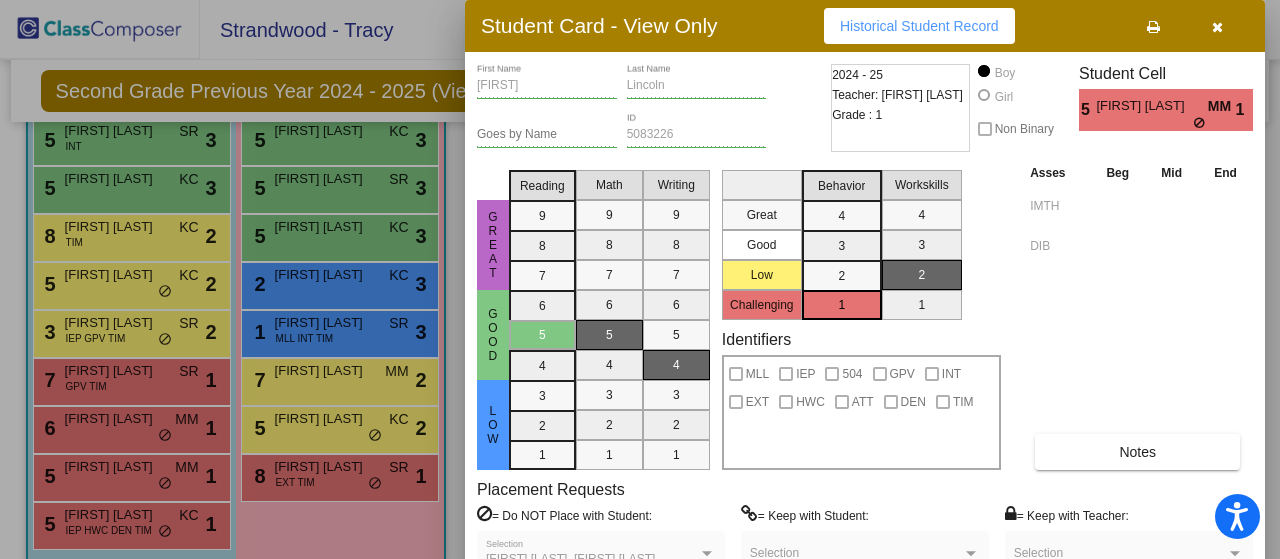 click at bounding box center [640, 279] 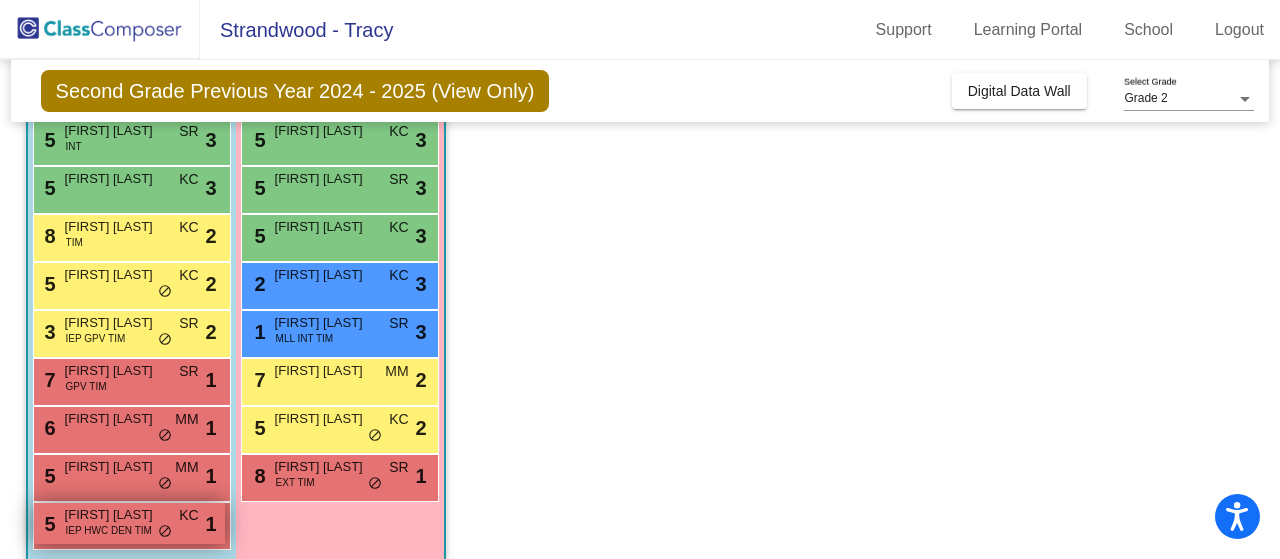 click on "IEP HWC DEN TIM" at bounding box center [109, 530] 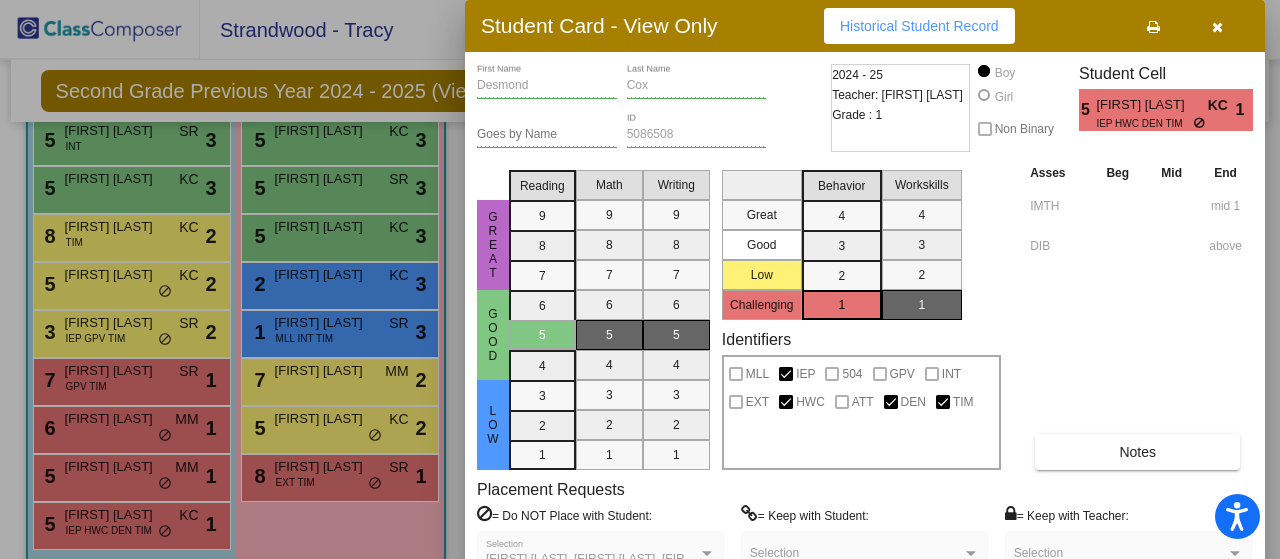 click at bounding box center (640, 279) 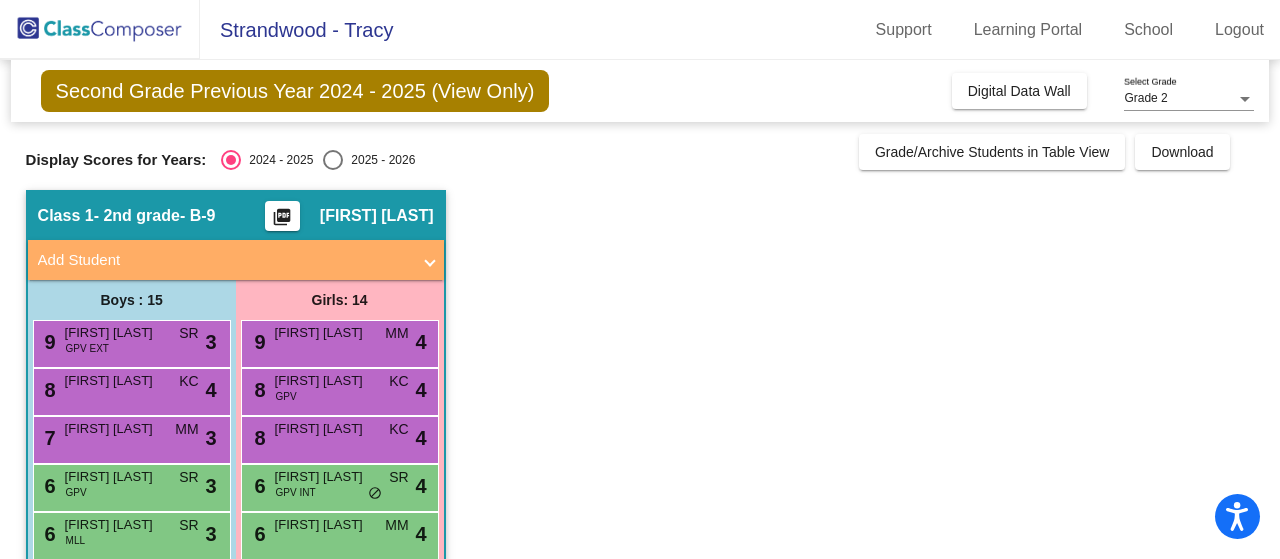 scroll, scrollTop: 512, scrollLeft: 0, axis: vertical 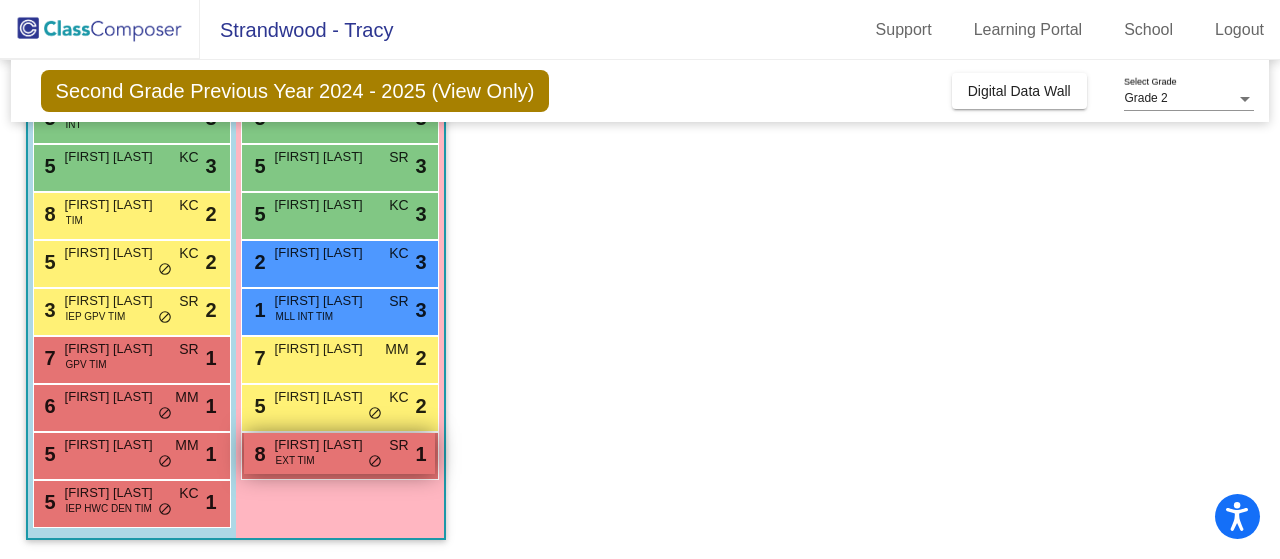 click on "EXT TIM" at bounding box center (295, 460) 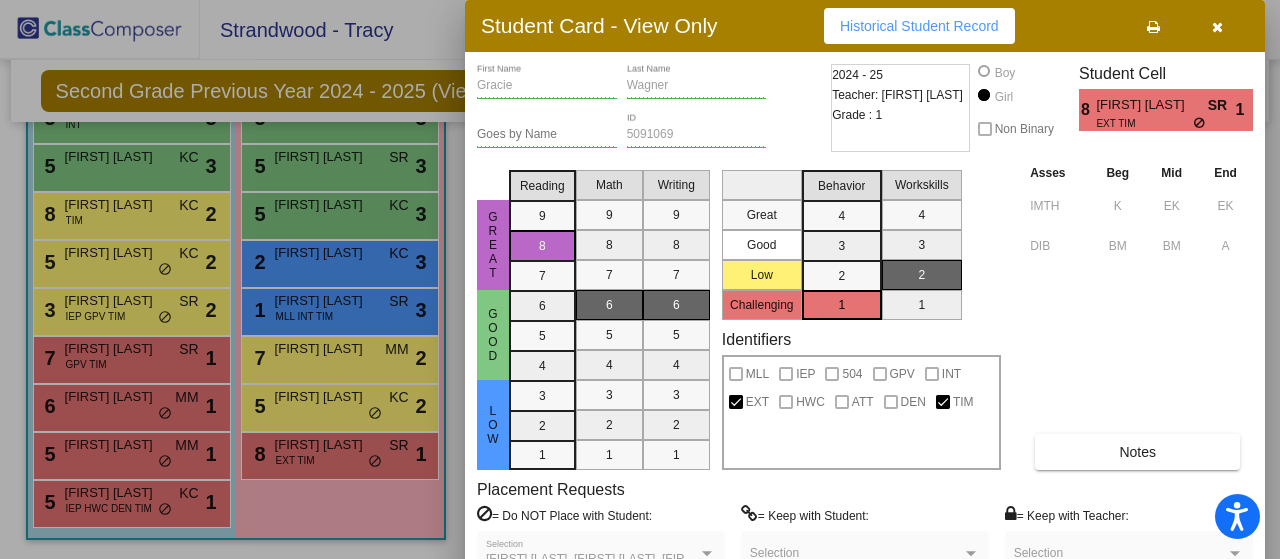 click at bounding box center [640, 279] 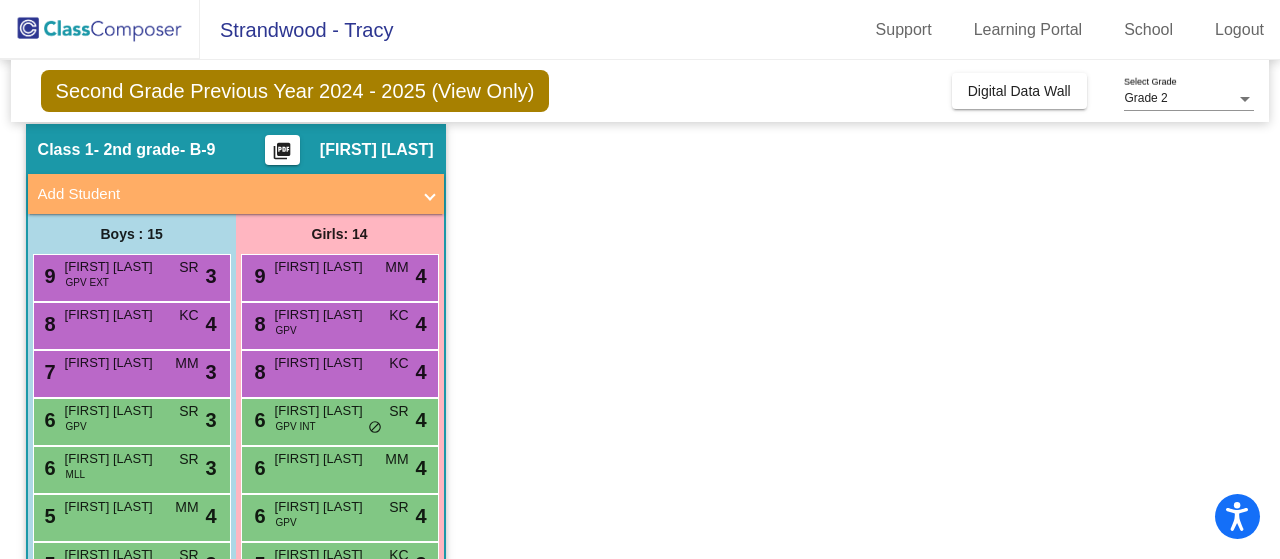 scroll, scrollTop: 60, scrollLeft: 0, axis: vertical 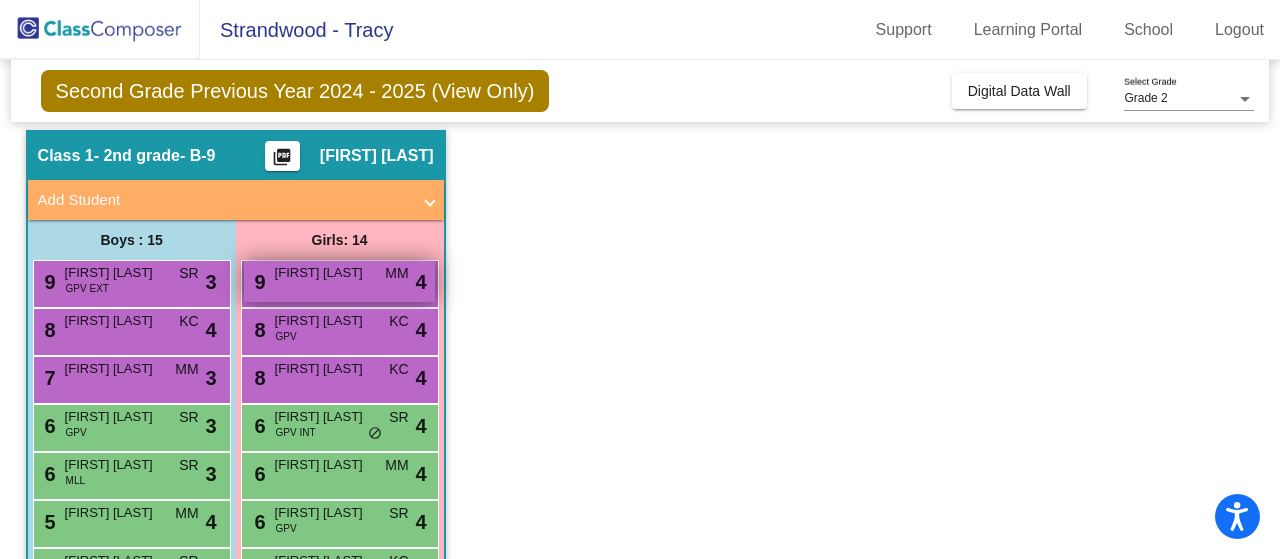 click on "[FIRST] [LAST]" at bounding box center [325, 273] 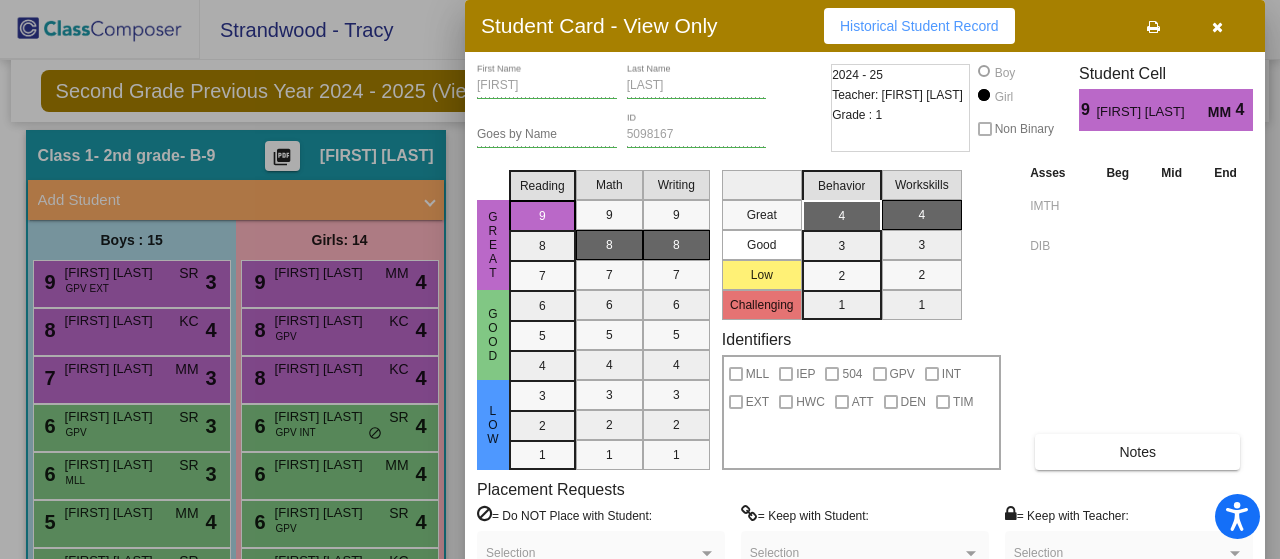 click at bounding box center (640, 279) 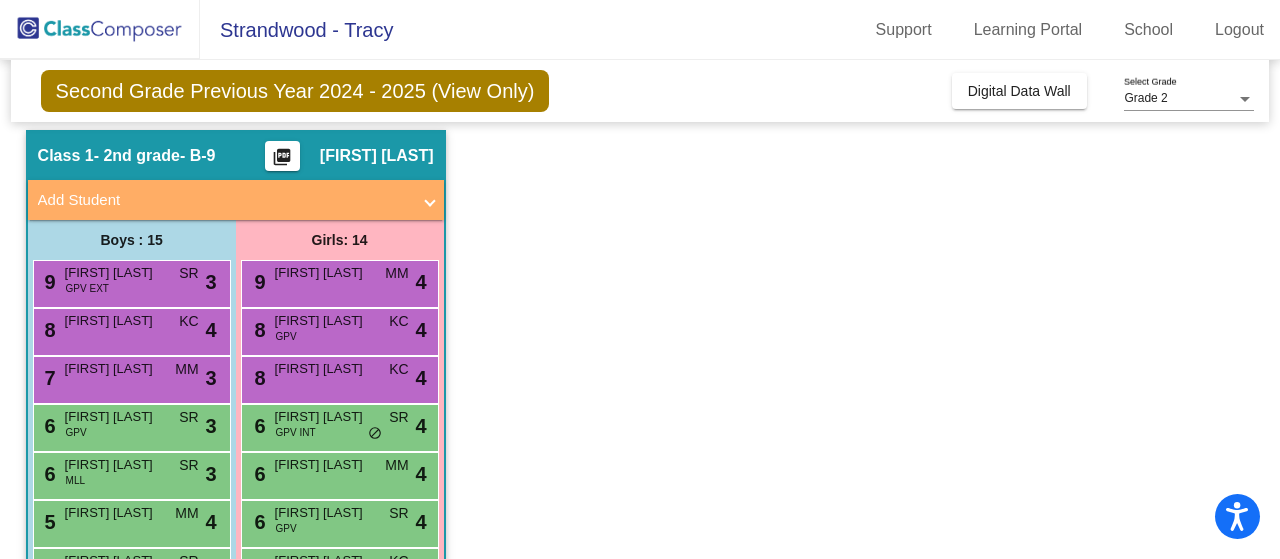 click on "[FIRST] [LAST]" at bounding box center [115, 273] 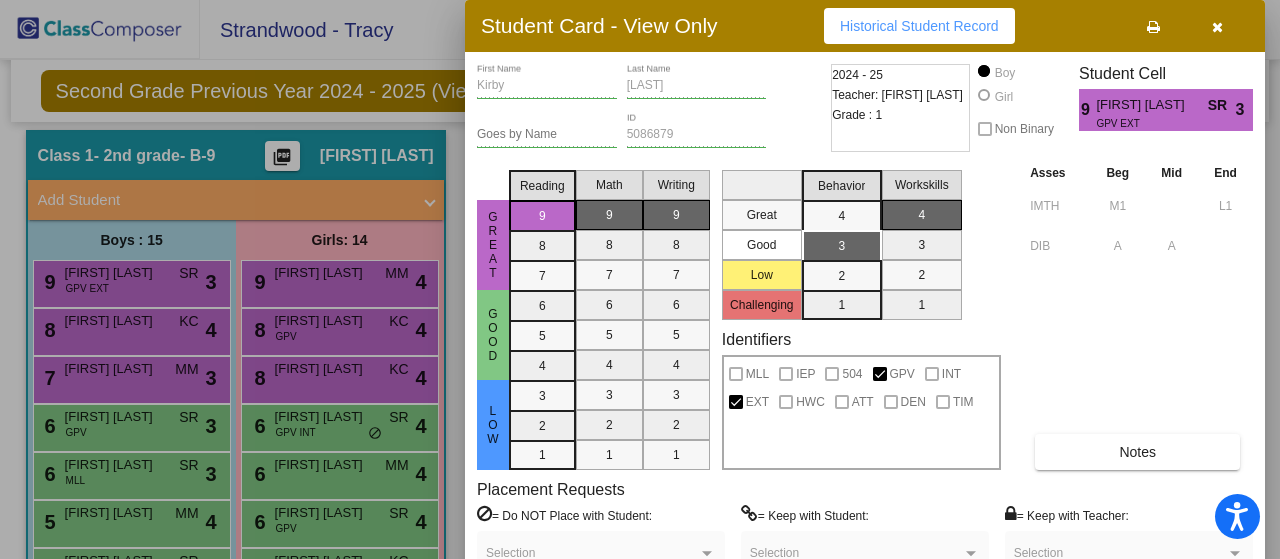 click at bounding box center (640, 279) 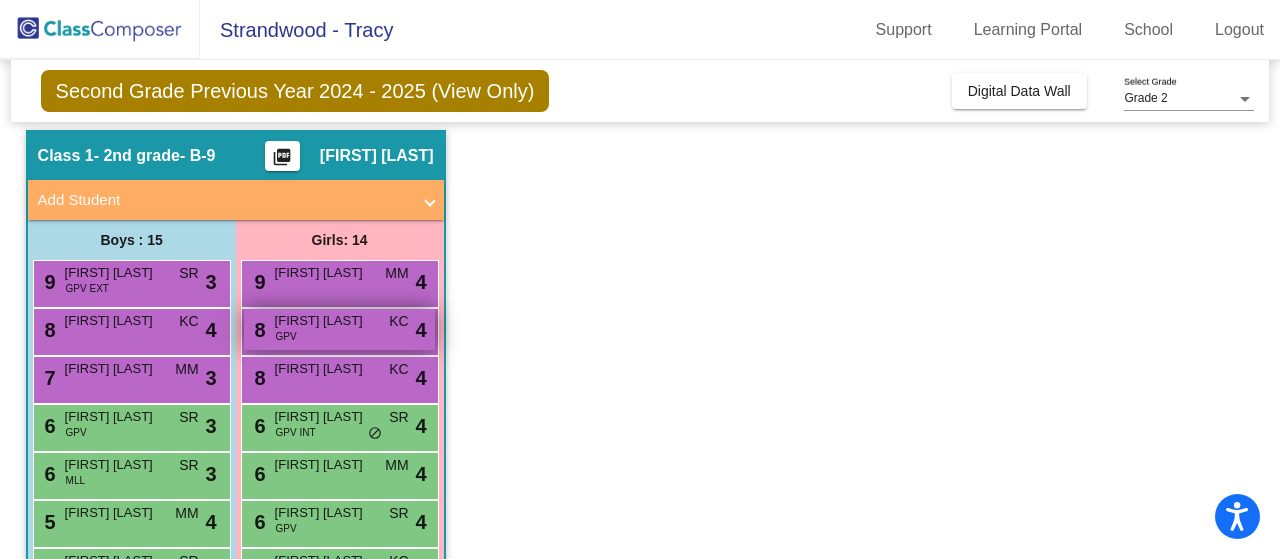 click on "[NUMBER] [FIRST] [LAST] GPV KC lock do_not_disturb_alt [NUMBER]" at bounding box center [339, 329] 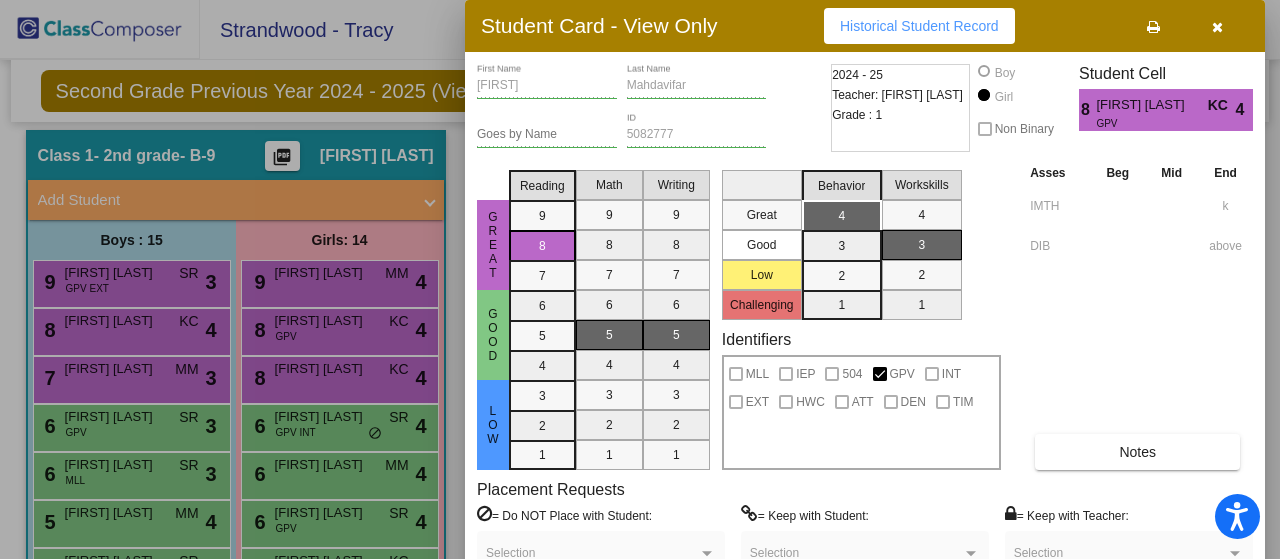 click at bounding box center [1217, 27] 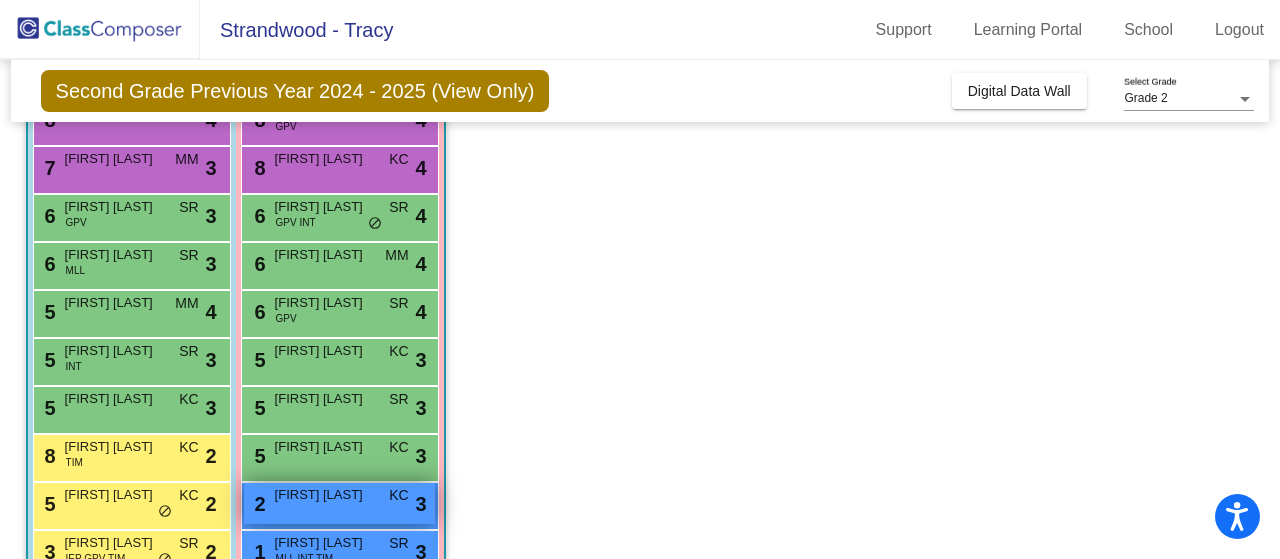 scroll, scrollTop: 268, scrollLeft: 0, axis: vertical 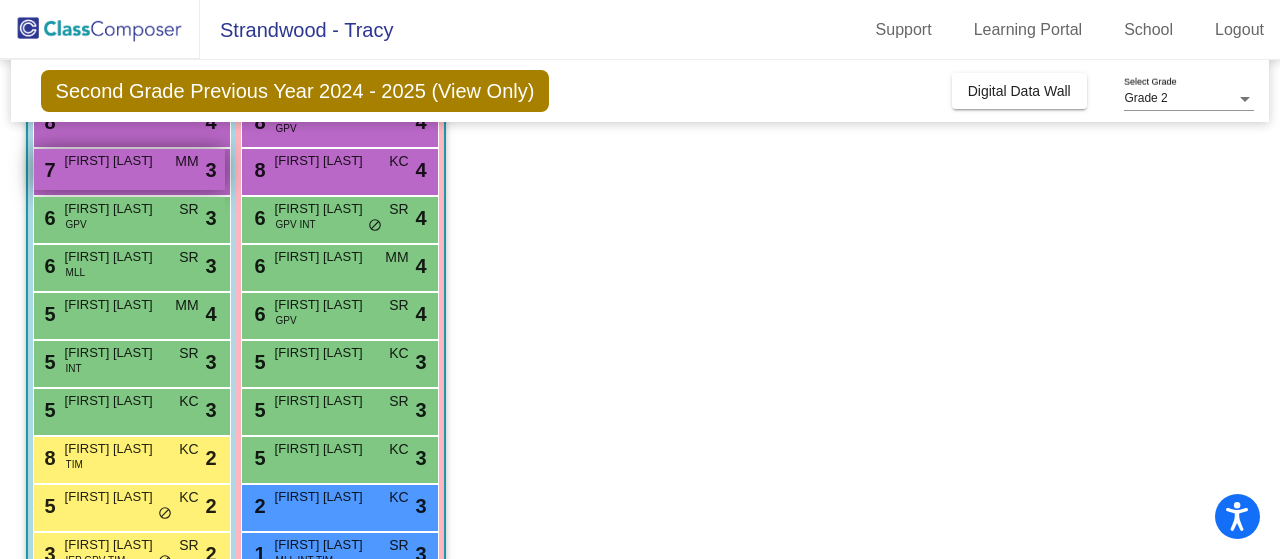 click on "[NUMBER] [FIRST] [LAST] MM lock do_not_disturb_alt [NUMBER]" at bounding box center (129, 169) 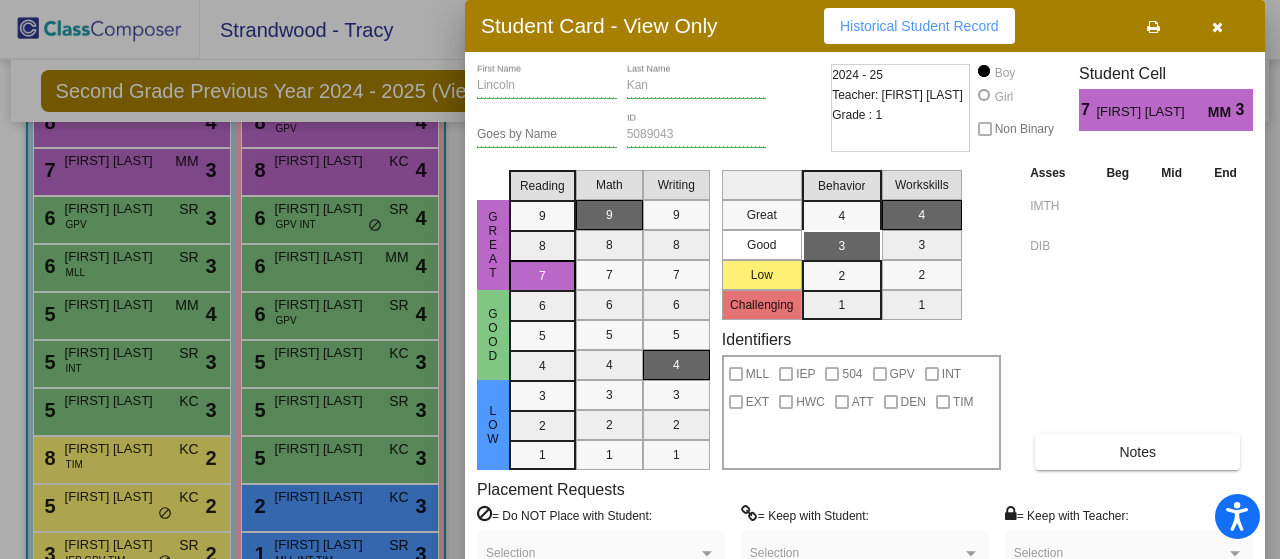 click on "Identifiers   MLL   IEP   504   GPV   INT   EXT   HWC   ATT   DEN   TIM" at bounding box center [861, 400] 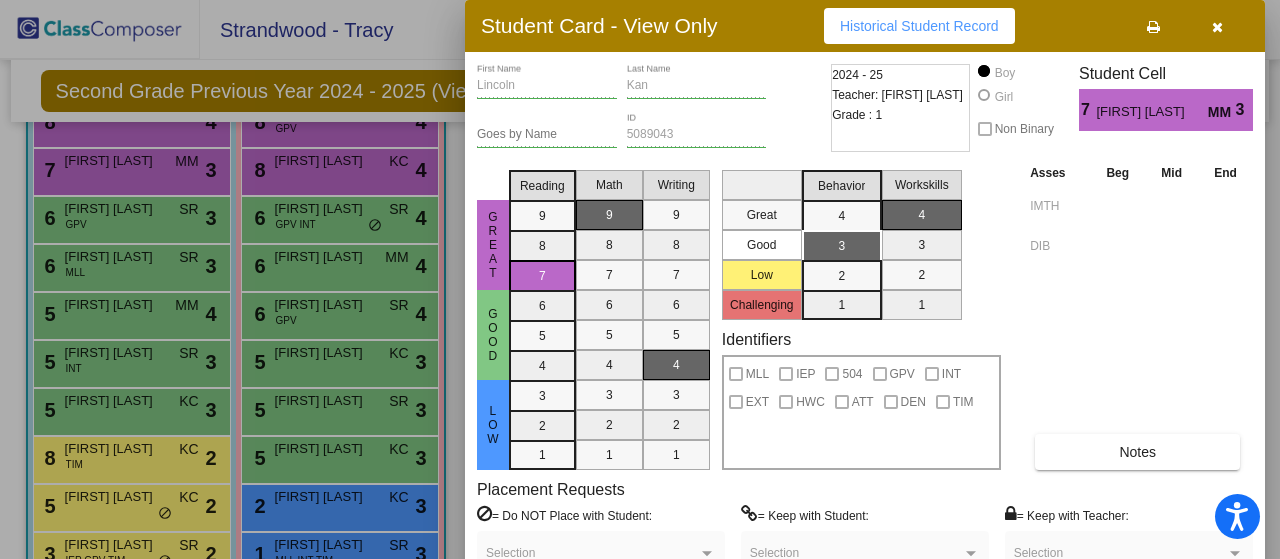 click at bounding box center (1217, 26) 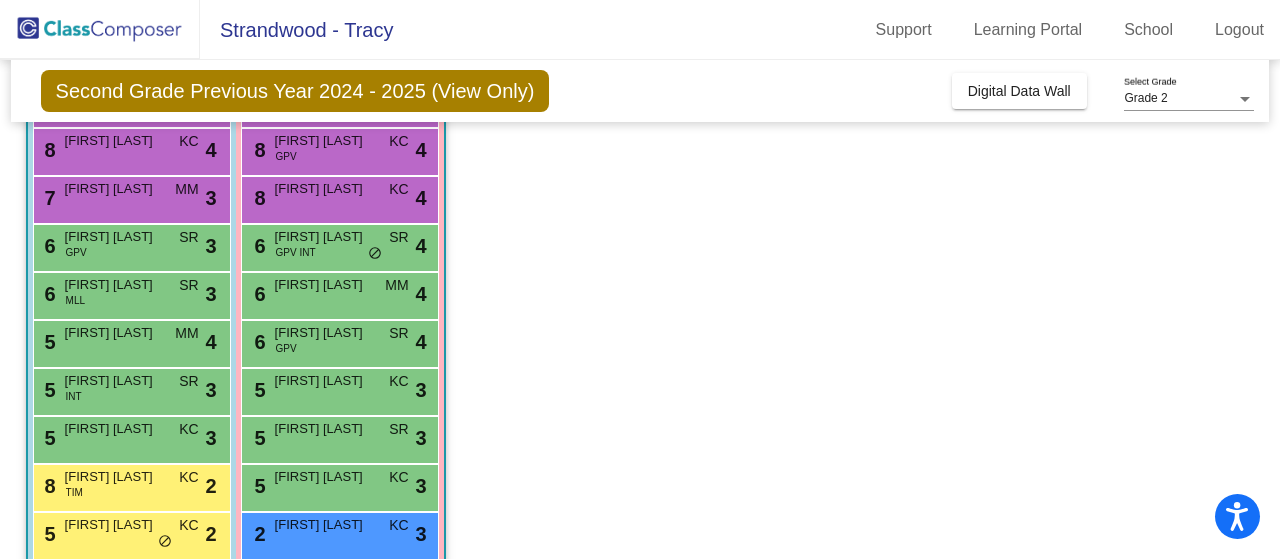 scroll, scrollTop: 240, scrollLeft: 0, axis: vertical 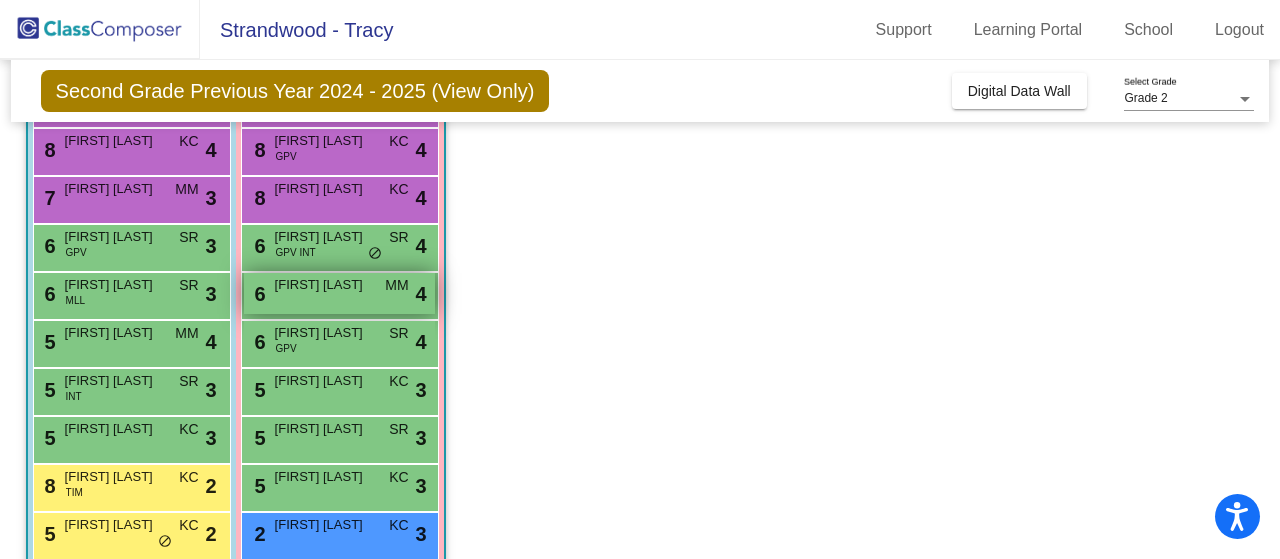 click on "[NUMBER] [FIRST] [LAST] MM lock do_not_disturb_alt [NUMBER]" at bounding box center [339, 293] 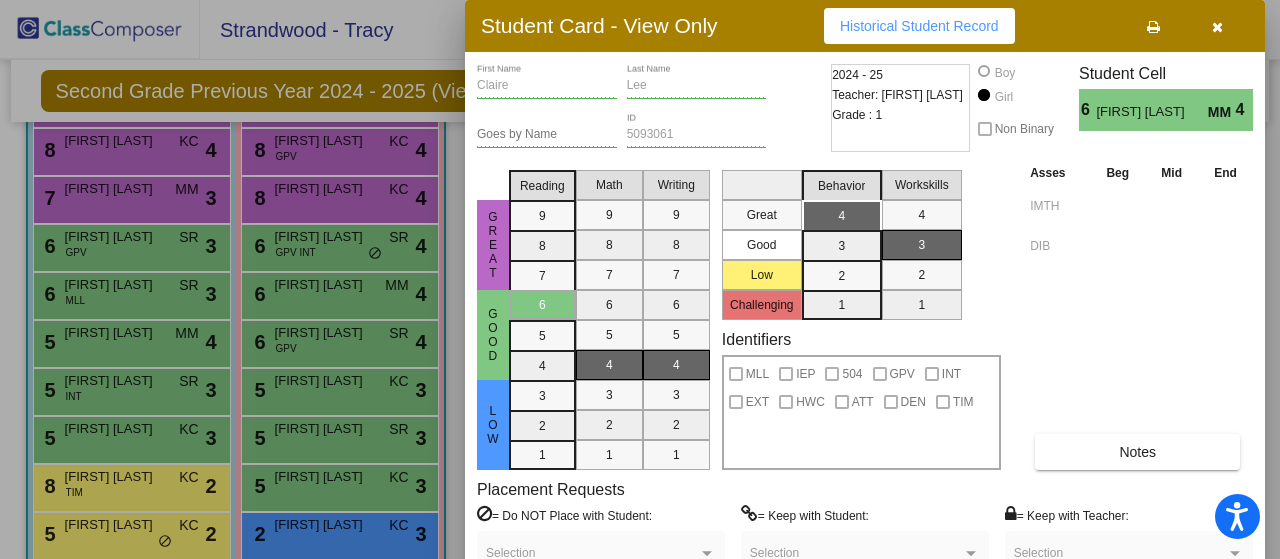 click at bounding box center [1217, 27] 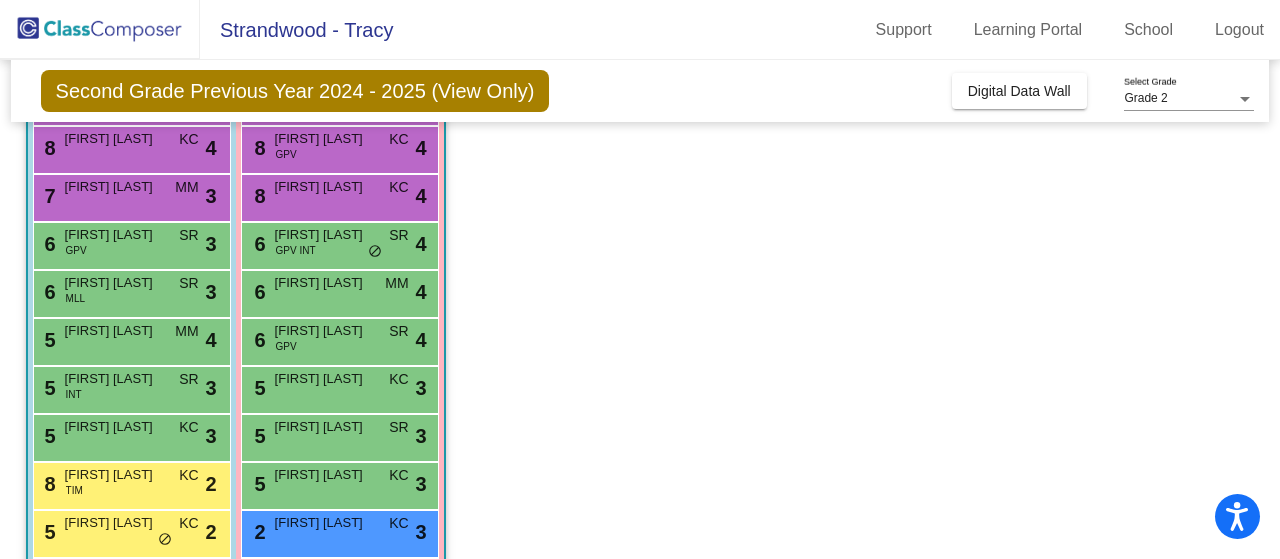 scroll, scrollTop: 244, scrollLeft: 0, axis: vertical 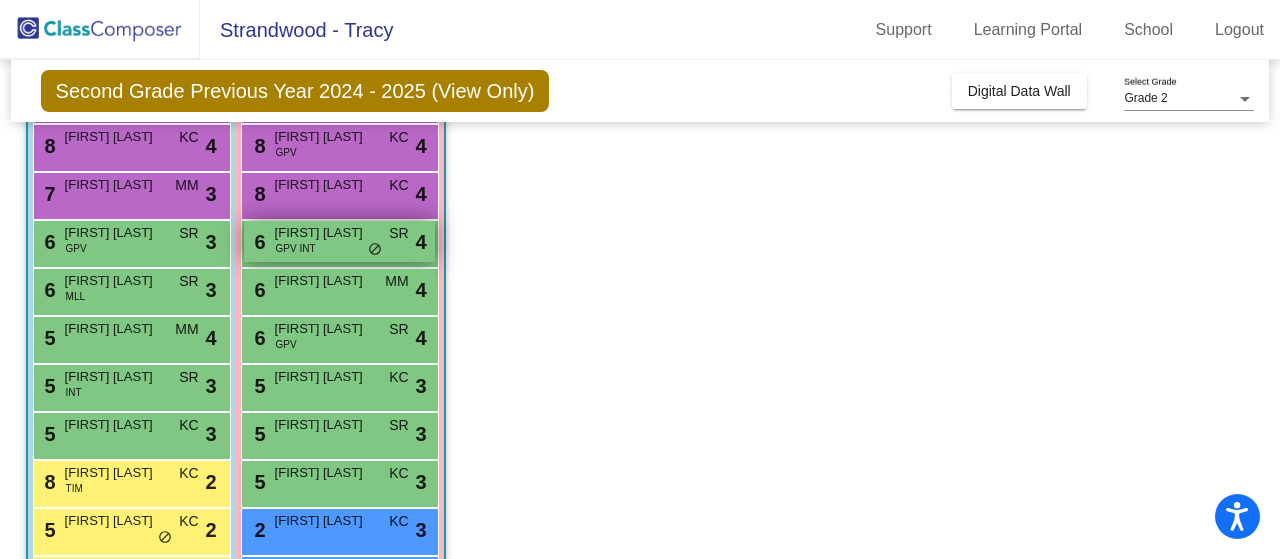 click on "[FIRST] [LAST]" at bounding box center (325, 233) 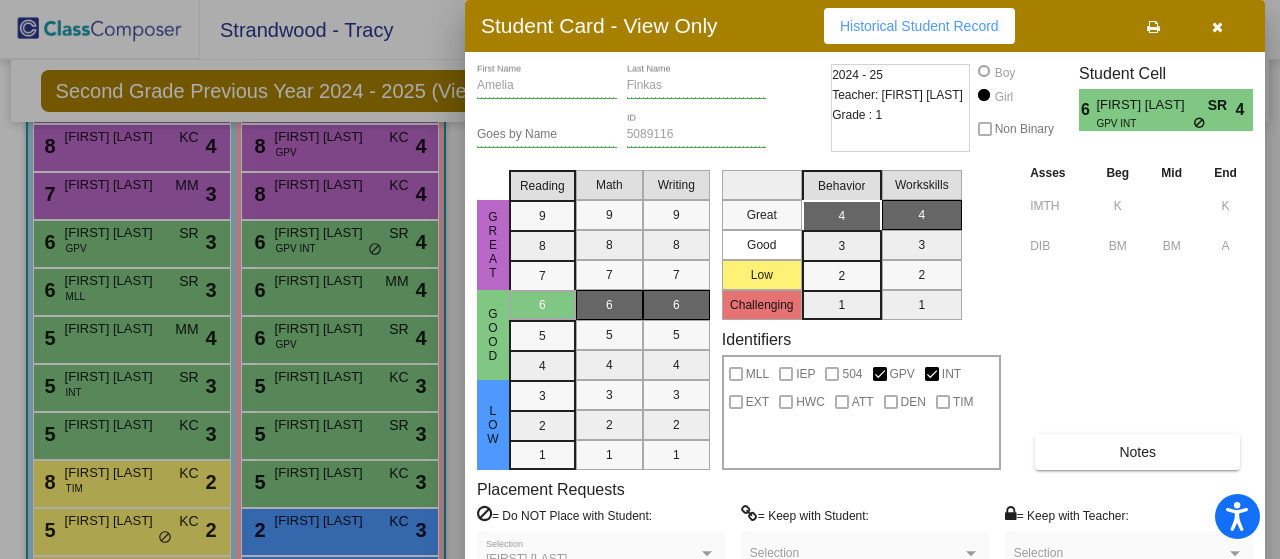 click on "Historical Student Record" at bounding box center (919, 26) 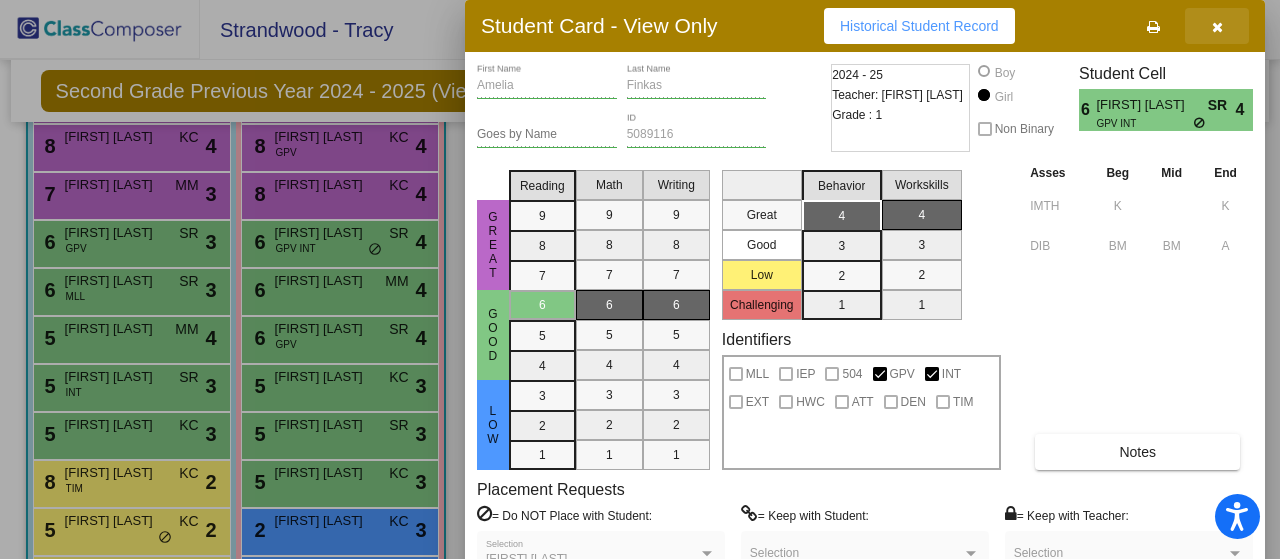 click at bounding box center [1217, 26] 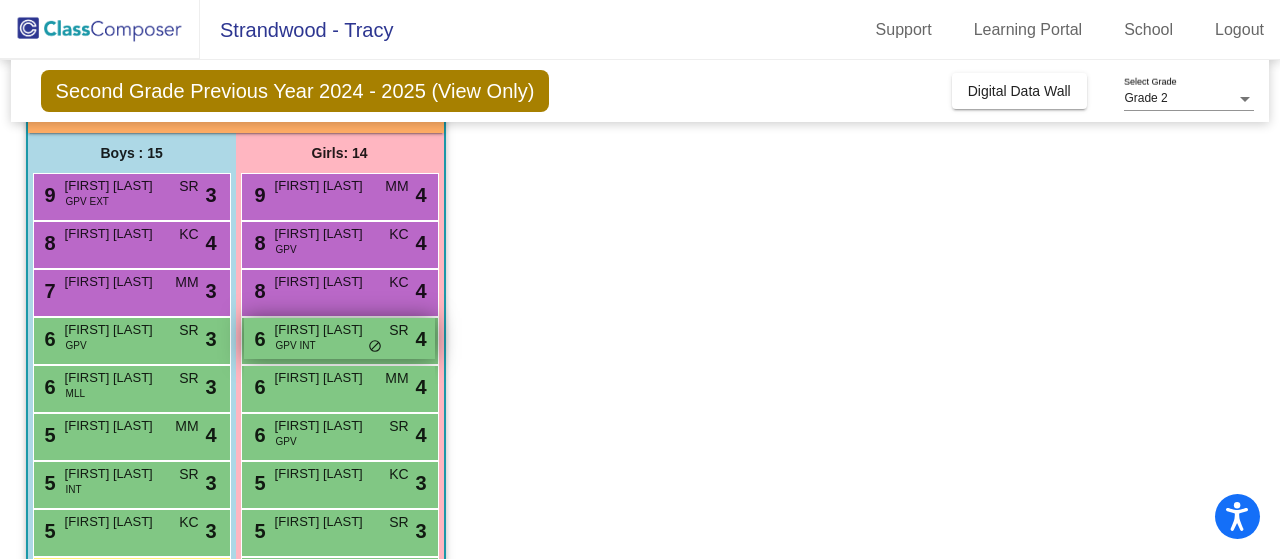 scroll, scrollTop: 148, scrollLeft: 0, axis: vertical 